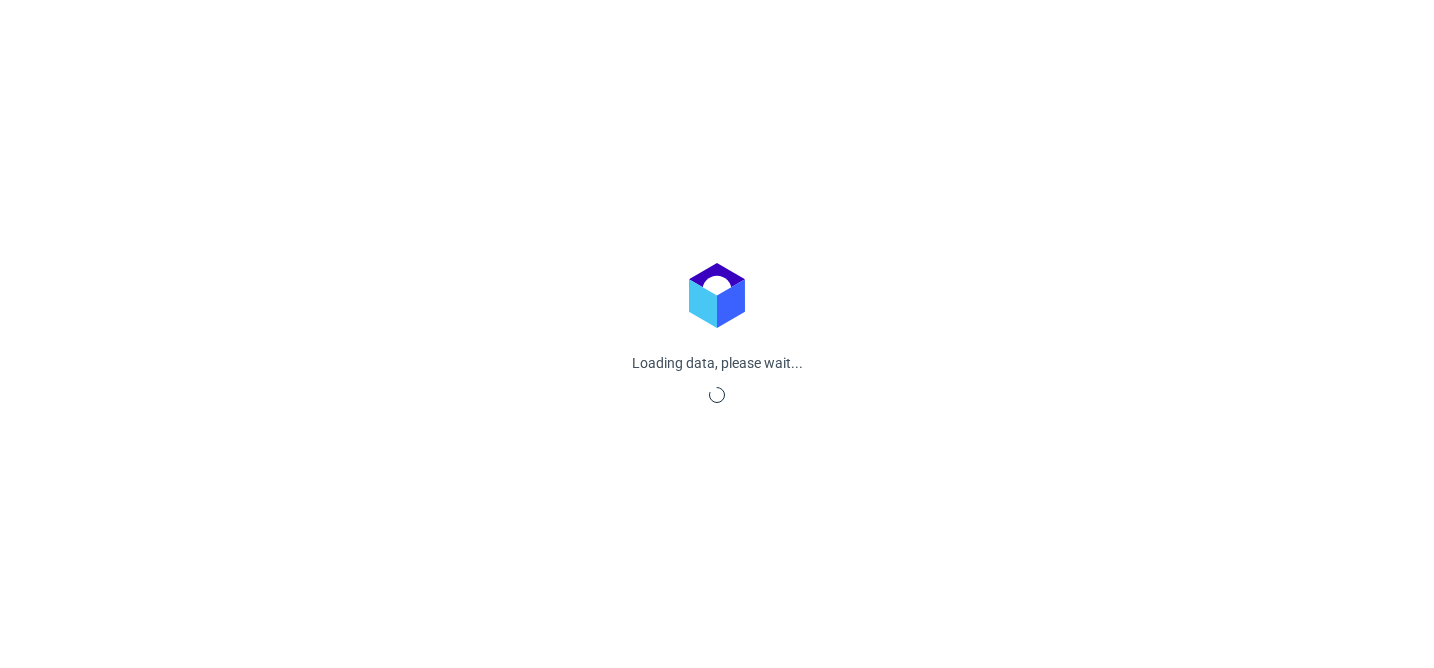 scroll, scrollTop: 0, scrollLeft: 0, axis: both 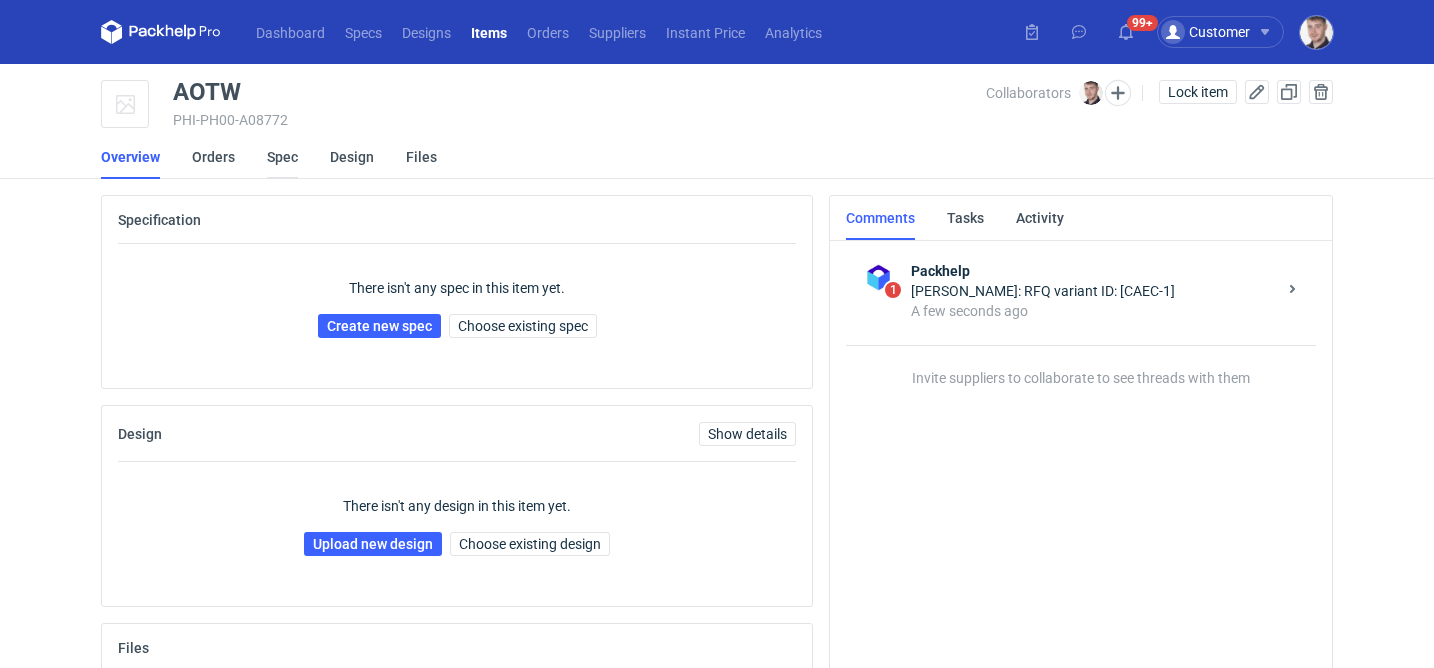 click on "Spec" at bounding box center (282, 157) 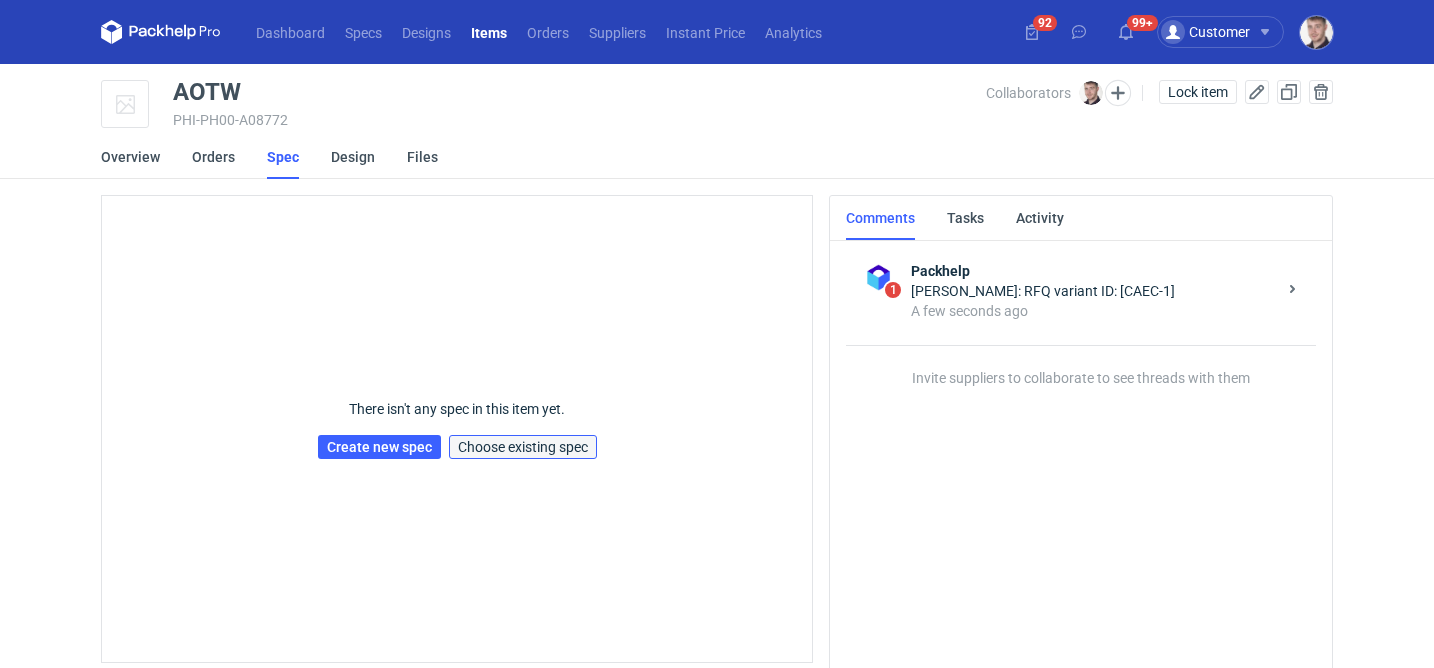 click on "Choose existing spec" at bounding box center (523, 447) 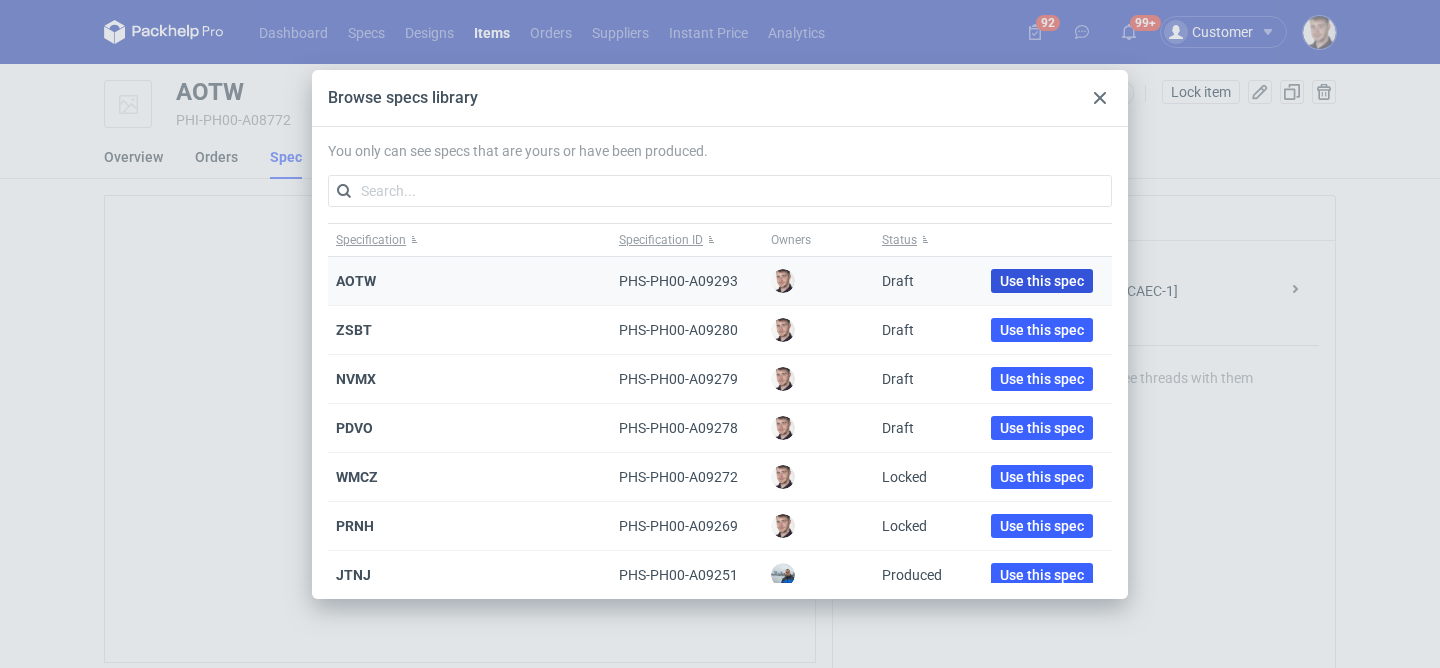 click on "Use this spec" at bounding box center (1042, 281) 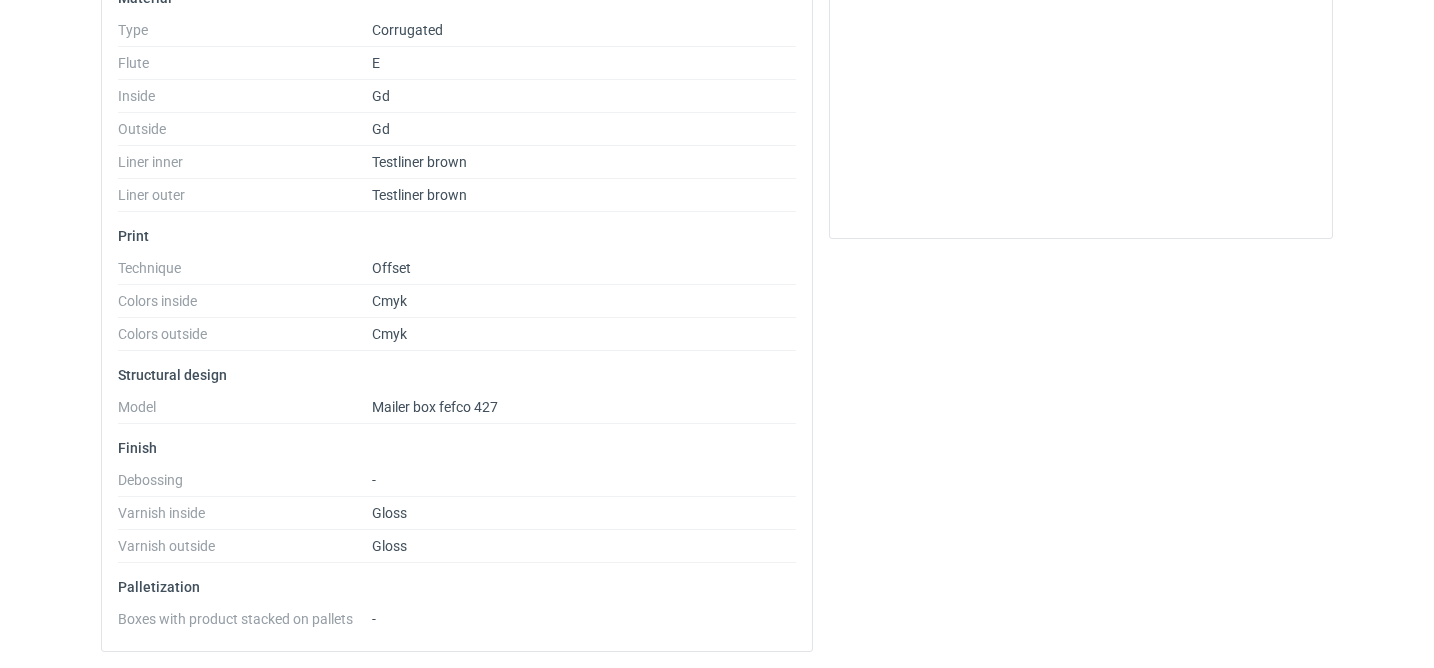 scroll, scrollTop: 0, scrollLeft: 0, axis: both 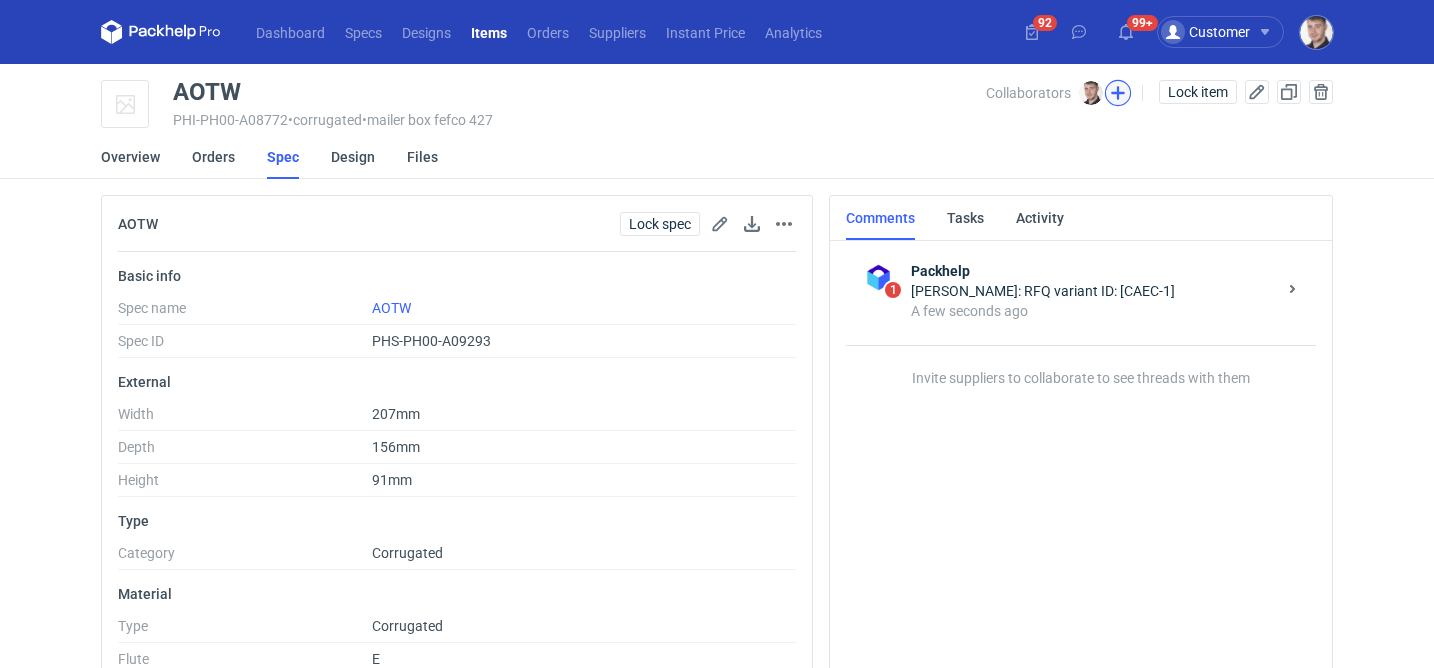 click at bounding box center (1118, 93) 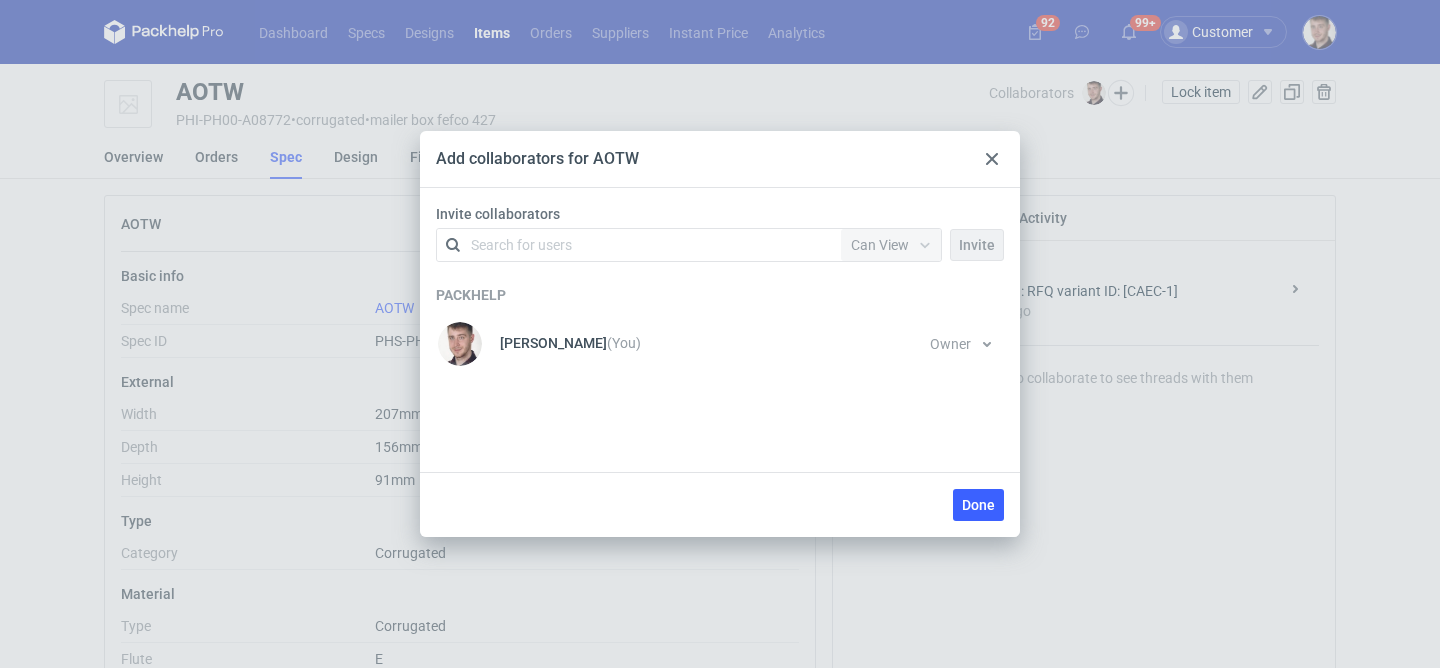 click on "Invite collaborators Search for users Permission Can View Invite" at bounding box center [720, 237] 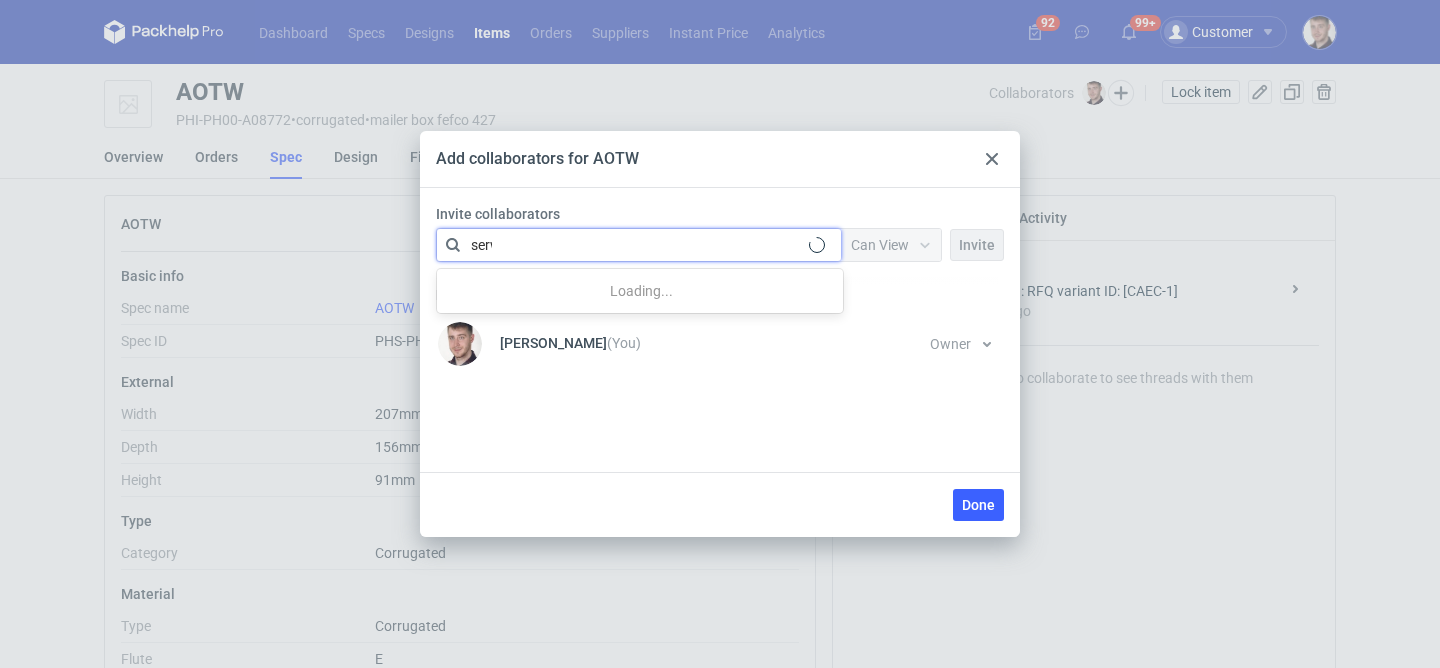 type on "serwa" 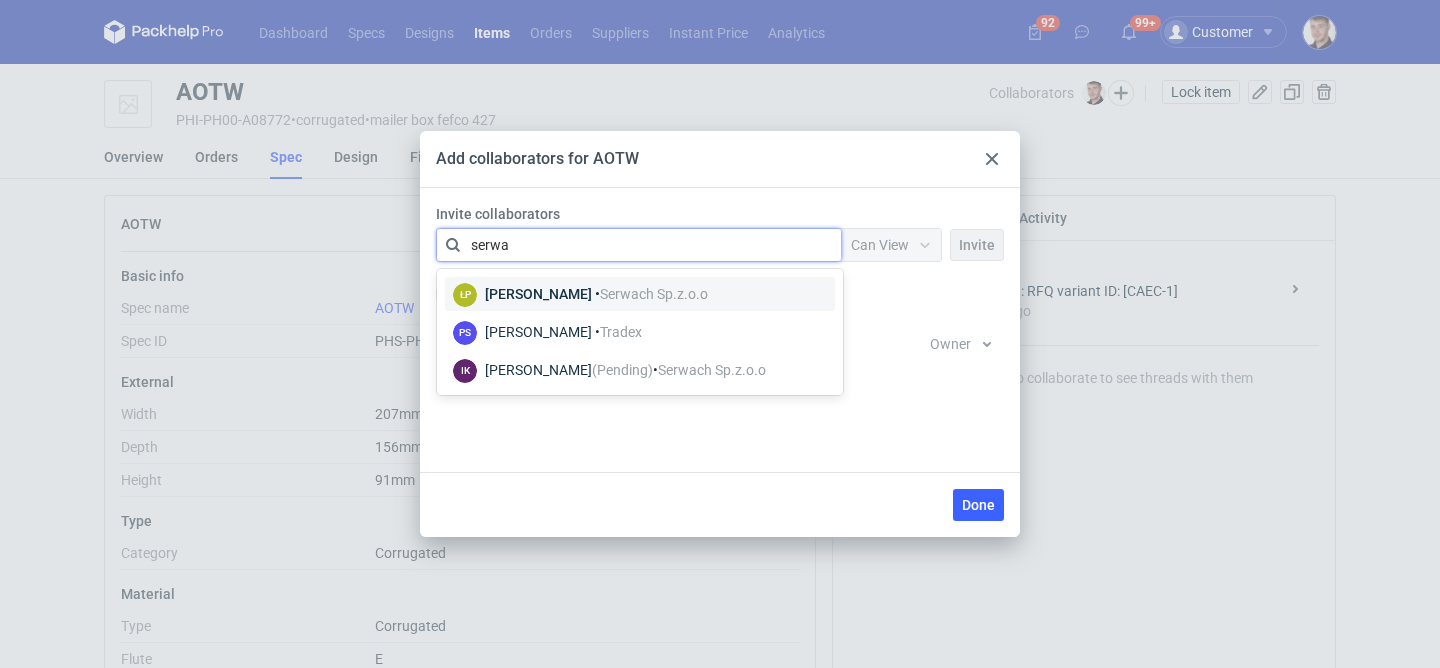 click on "Łukasz Postawa  •
Serwach Sp.z.o.o" at bounding box center [596, 294] 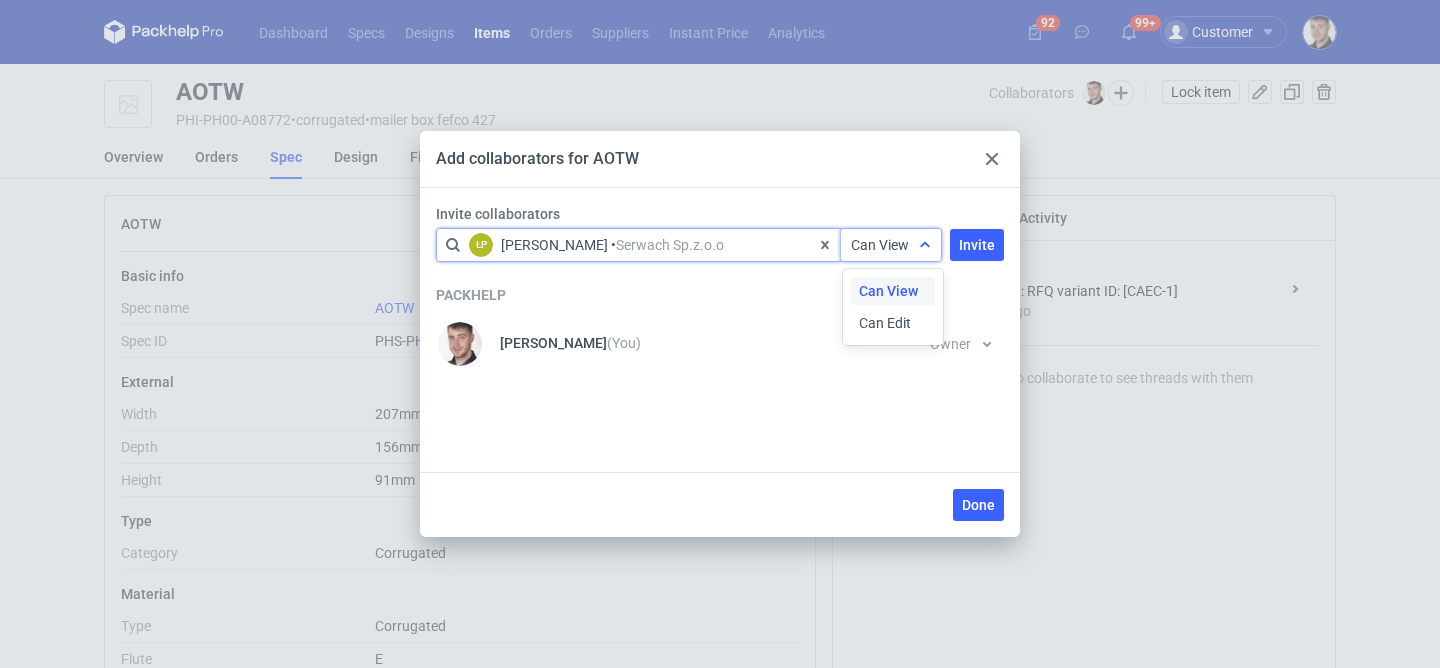 click on "Can View" at bounding box center [880, 245] 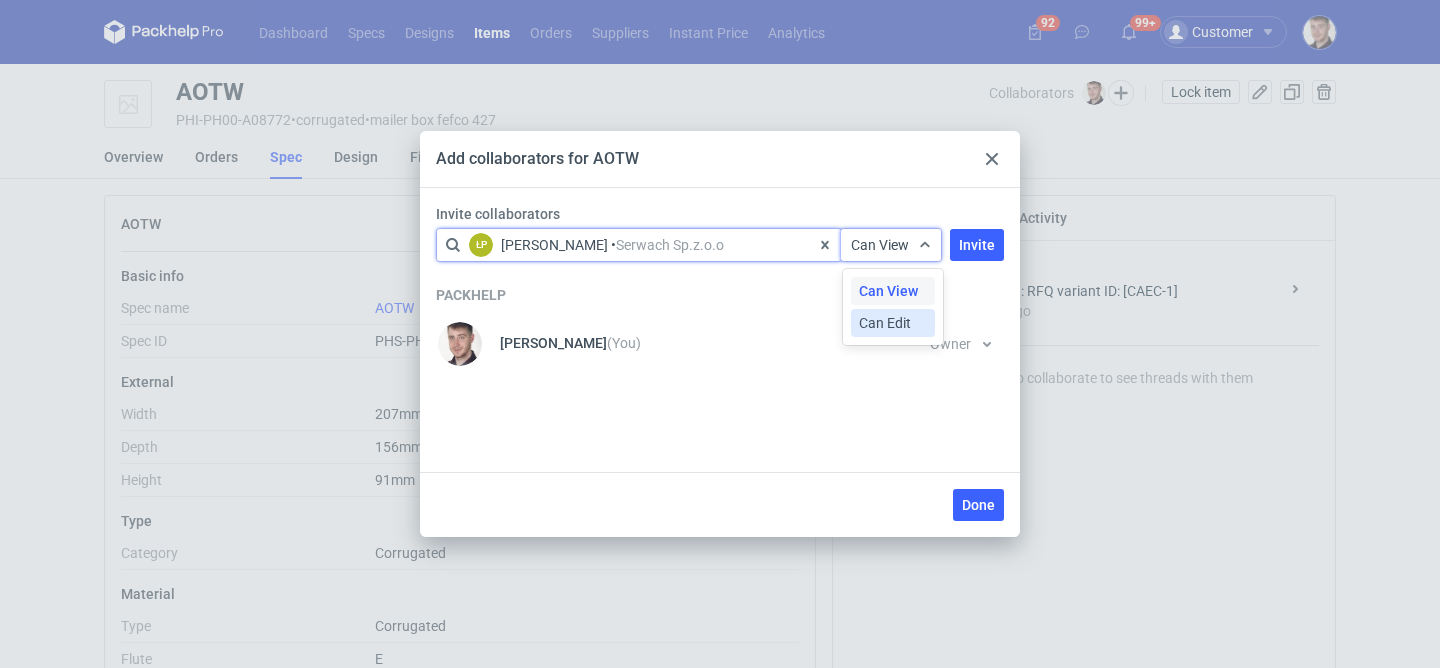 click on "Can Edit" at bounding box center (885, 323) 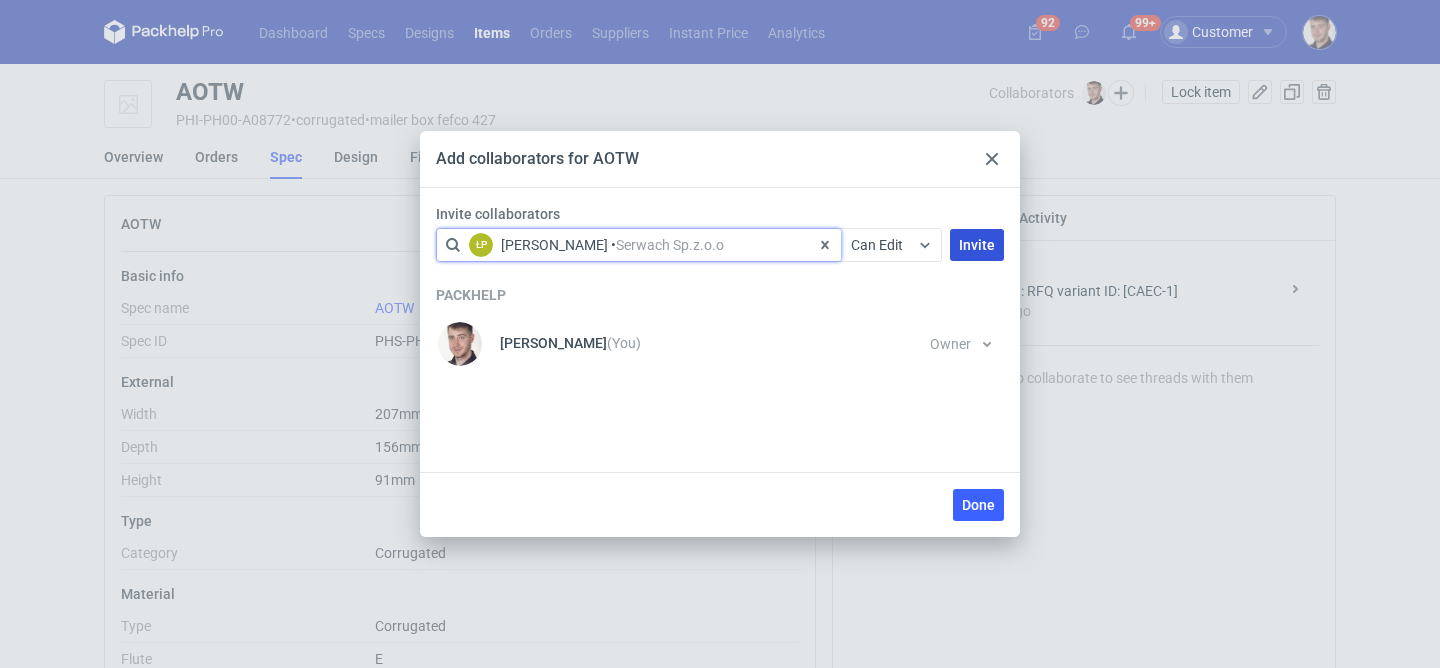 click on "Invite" at bounding box center [977, 245] 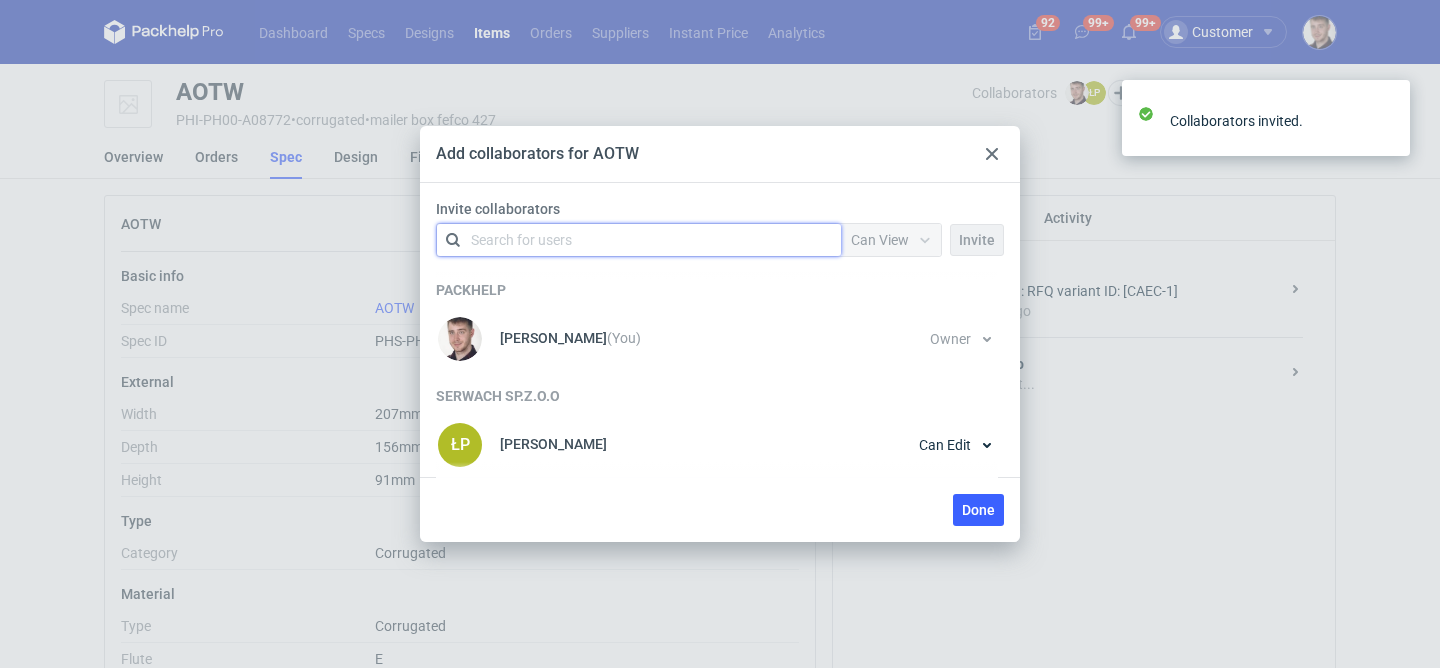 click on "Search for users" at bounding box center (635, 240) 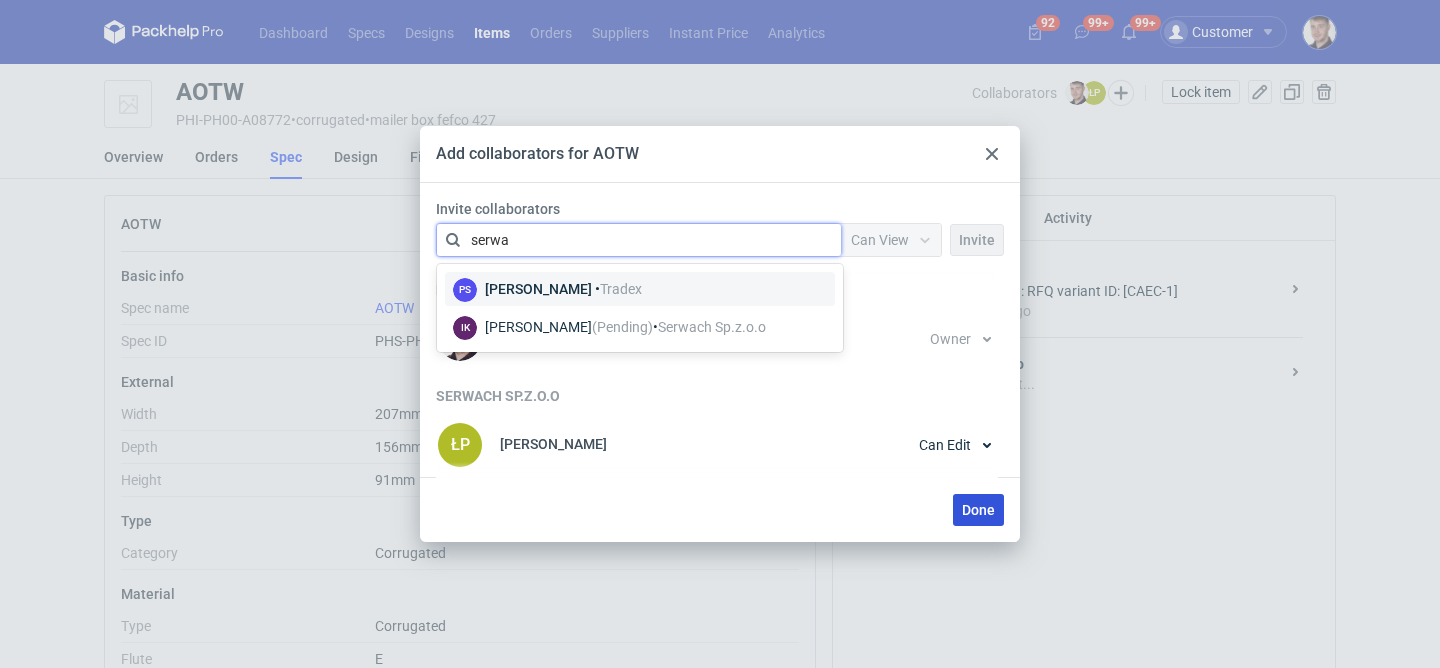 type on "serwa" 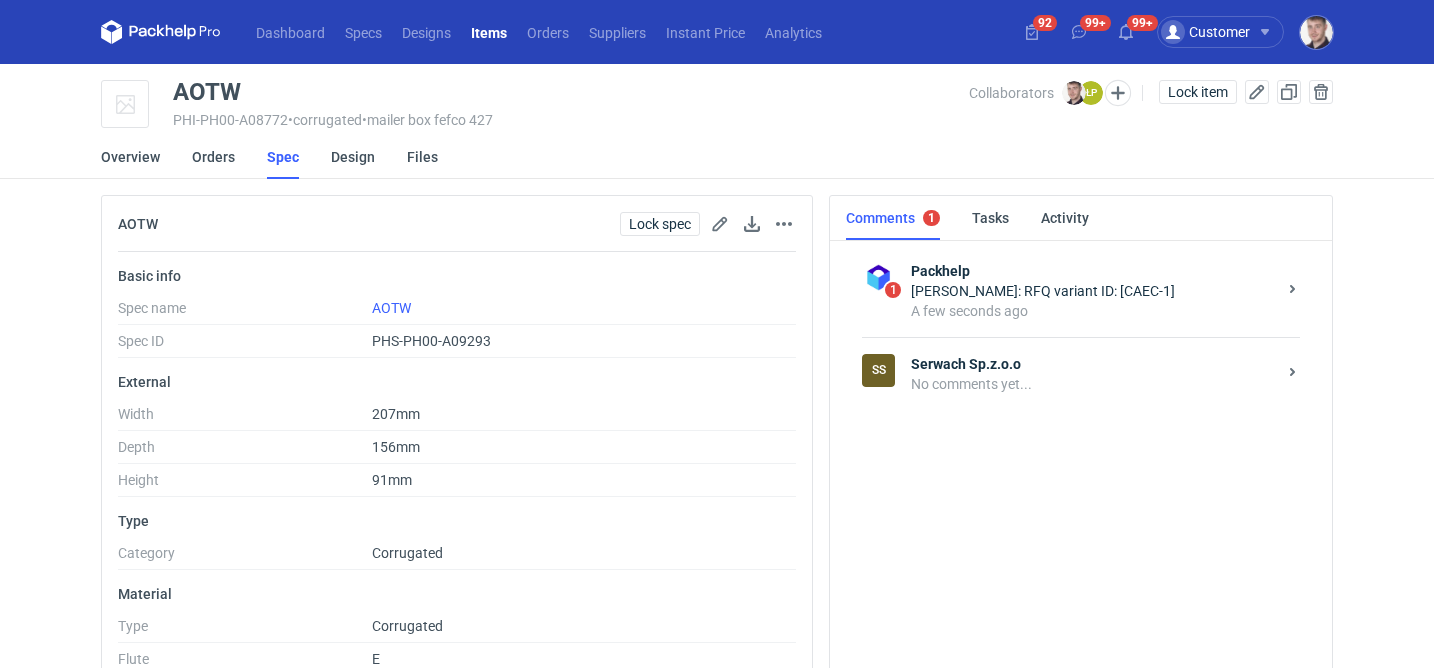 click on "Serwach Sp.z.o.o" at bounding box center [1093, 364] 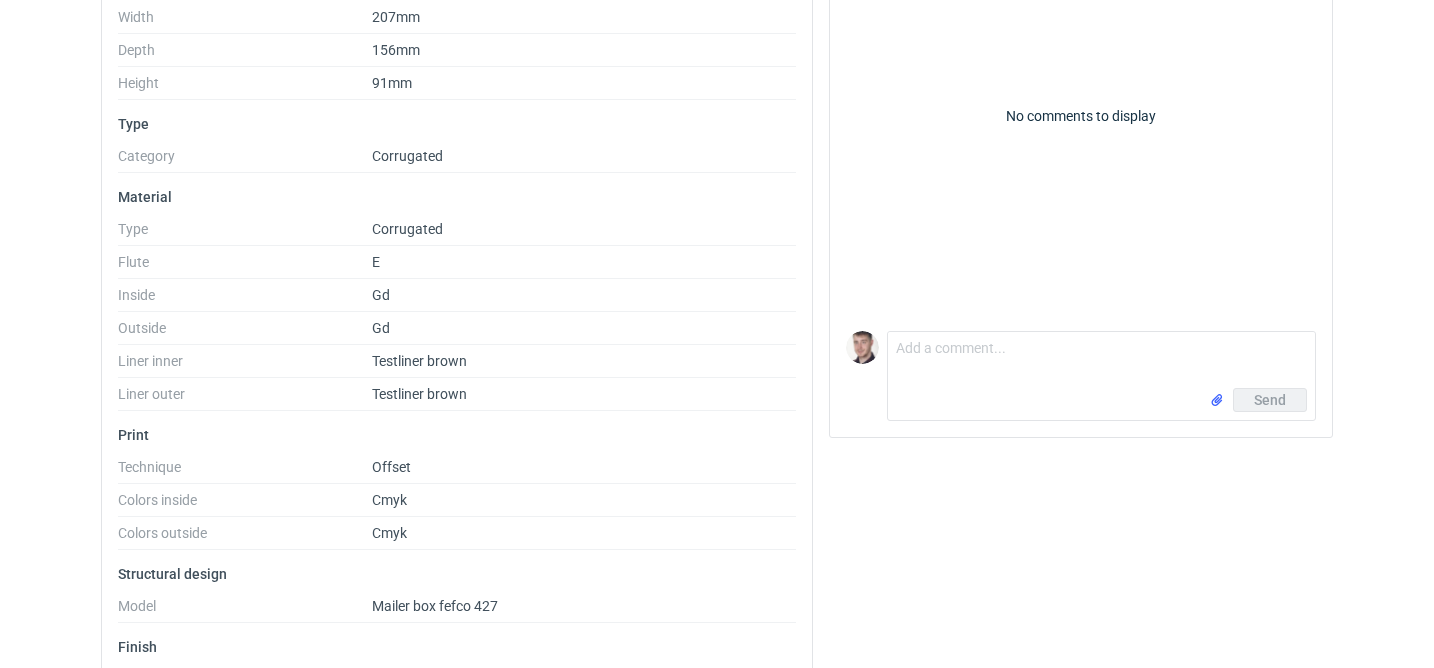 scroll, scrollTop: 463, scrollLeft: 0, axis: vertical 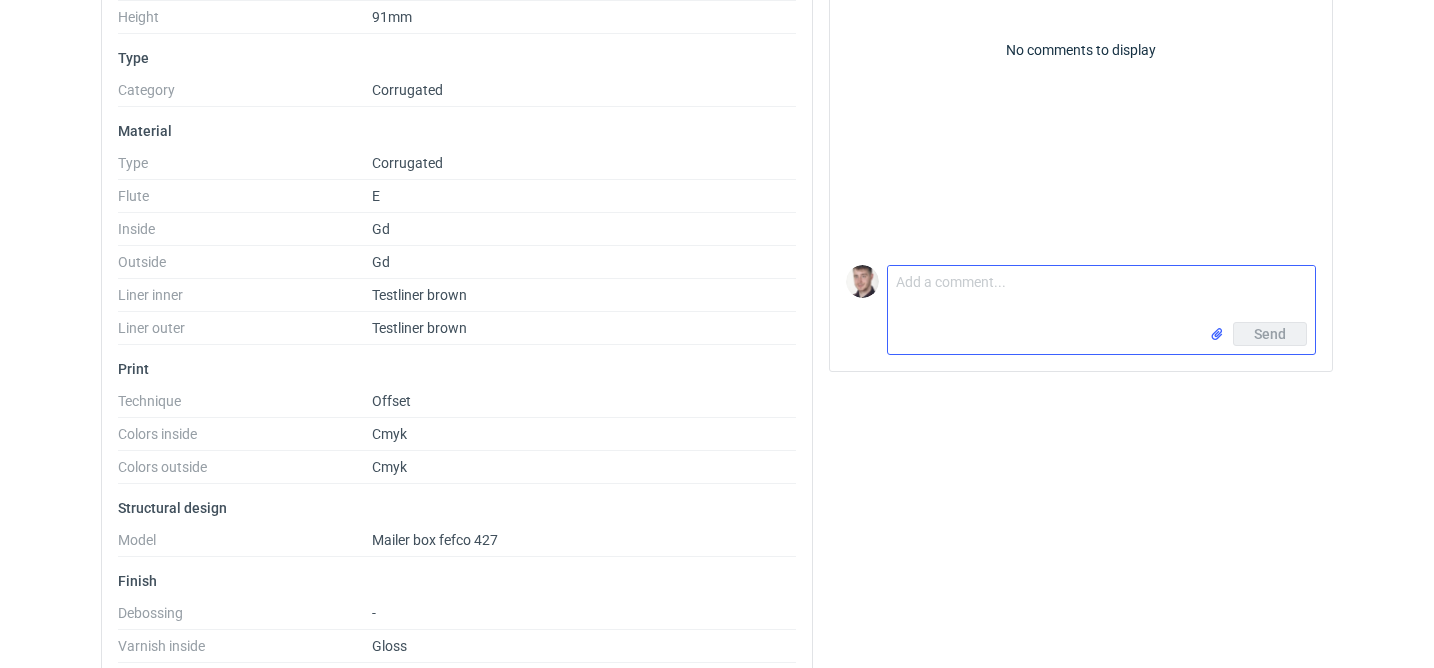 click on "Comment message" at bounding box center (1101, 294) 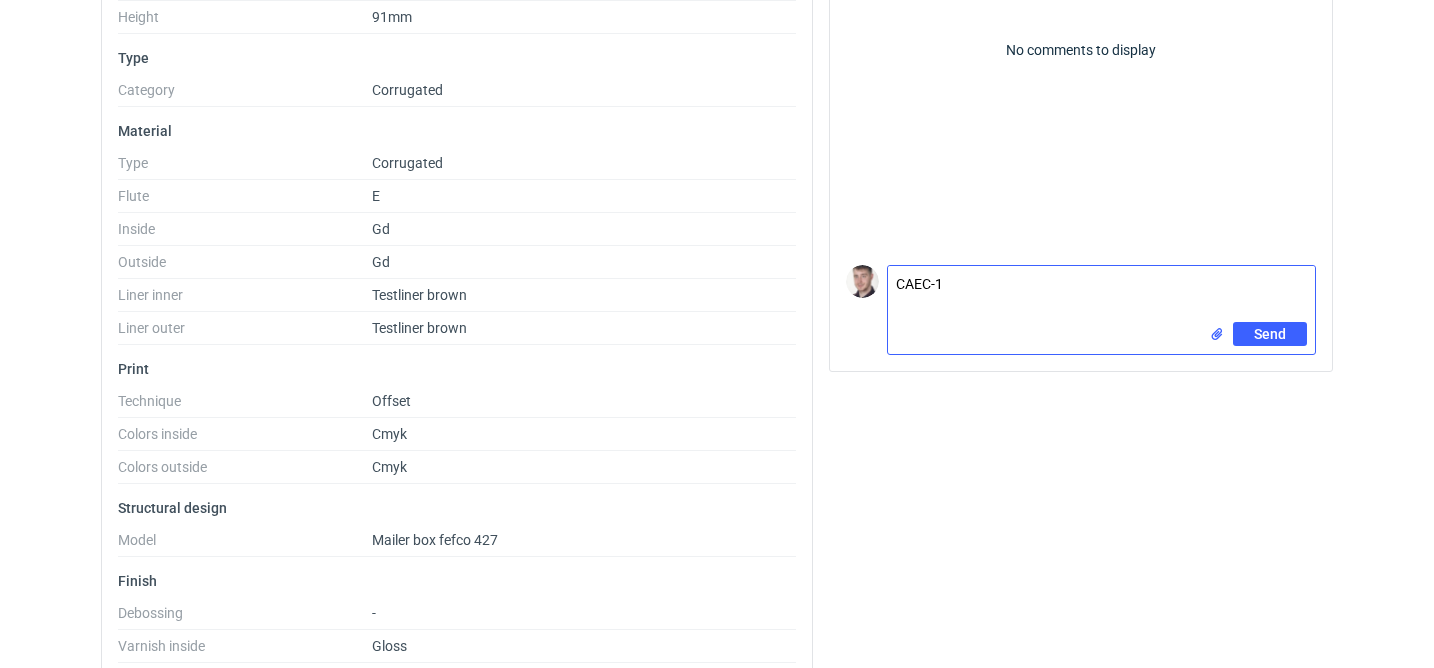 scroll, scrollTop: 0, scrollLeft: 0, axis: both 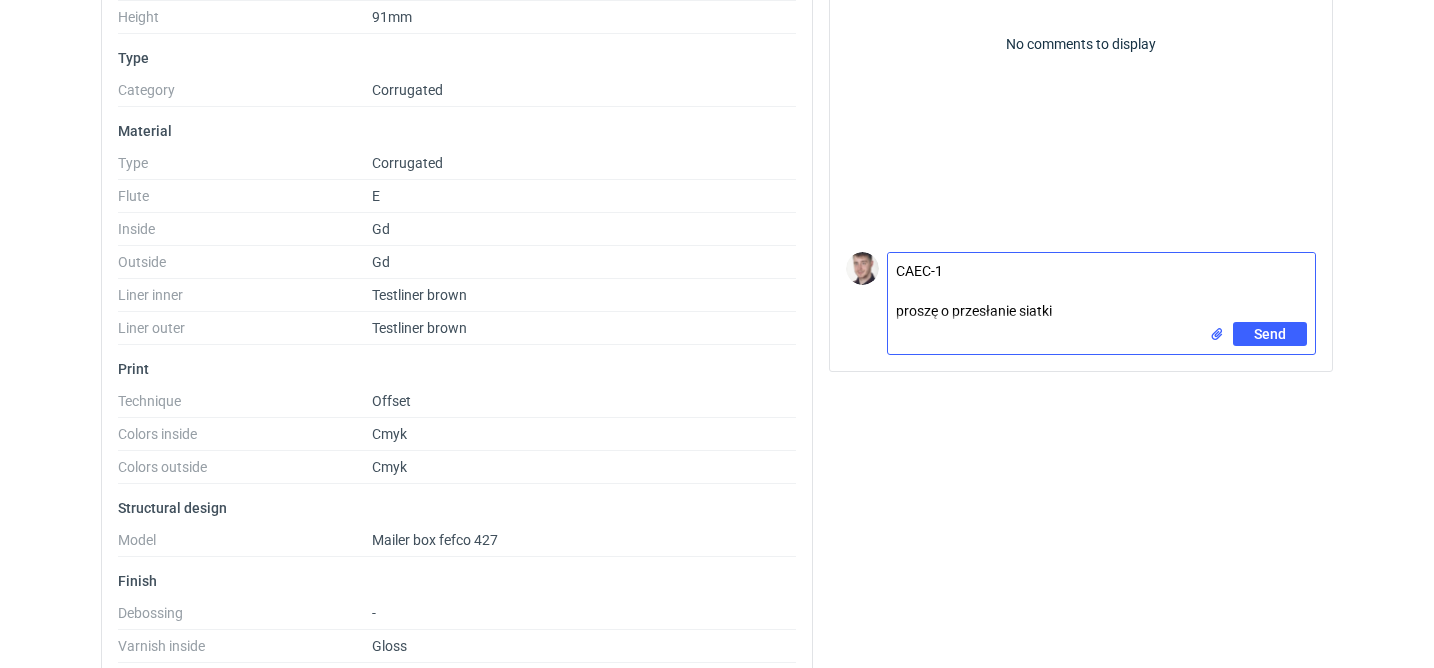 type on "CAEC-1
proszę o przesłanie siatki" 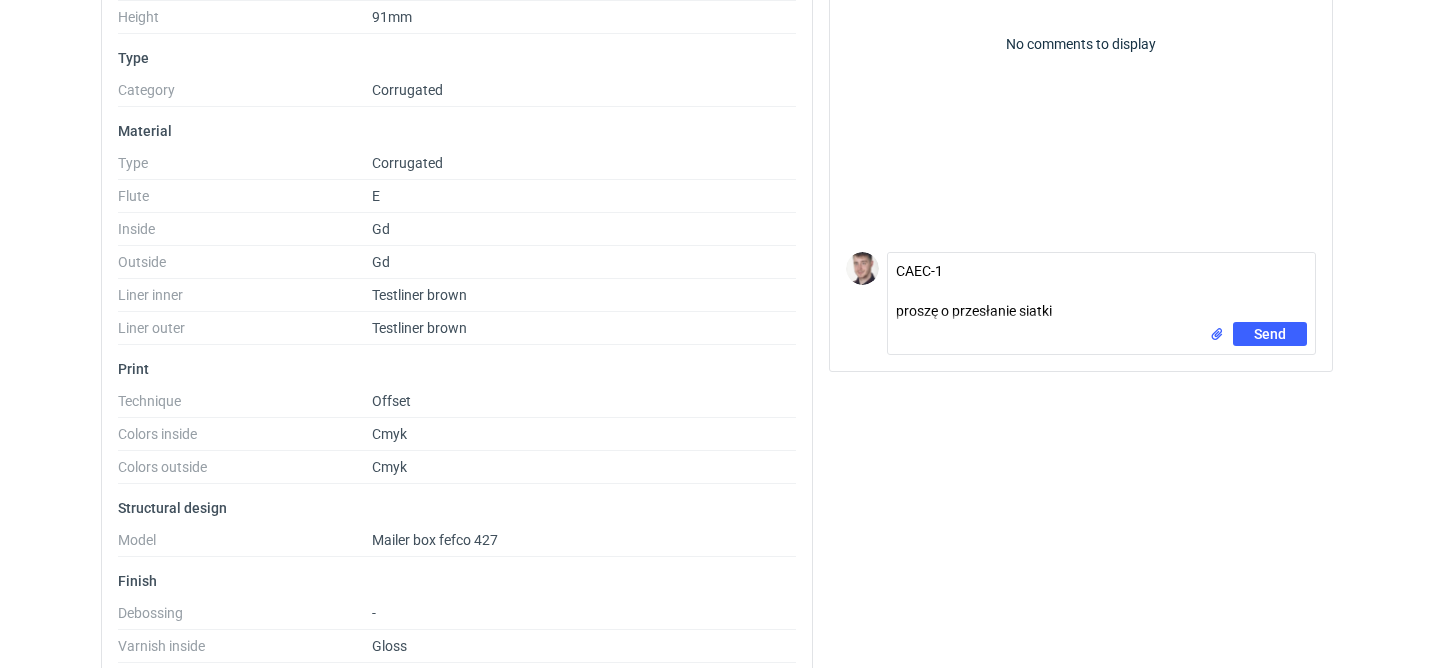 type 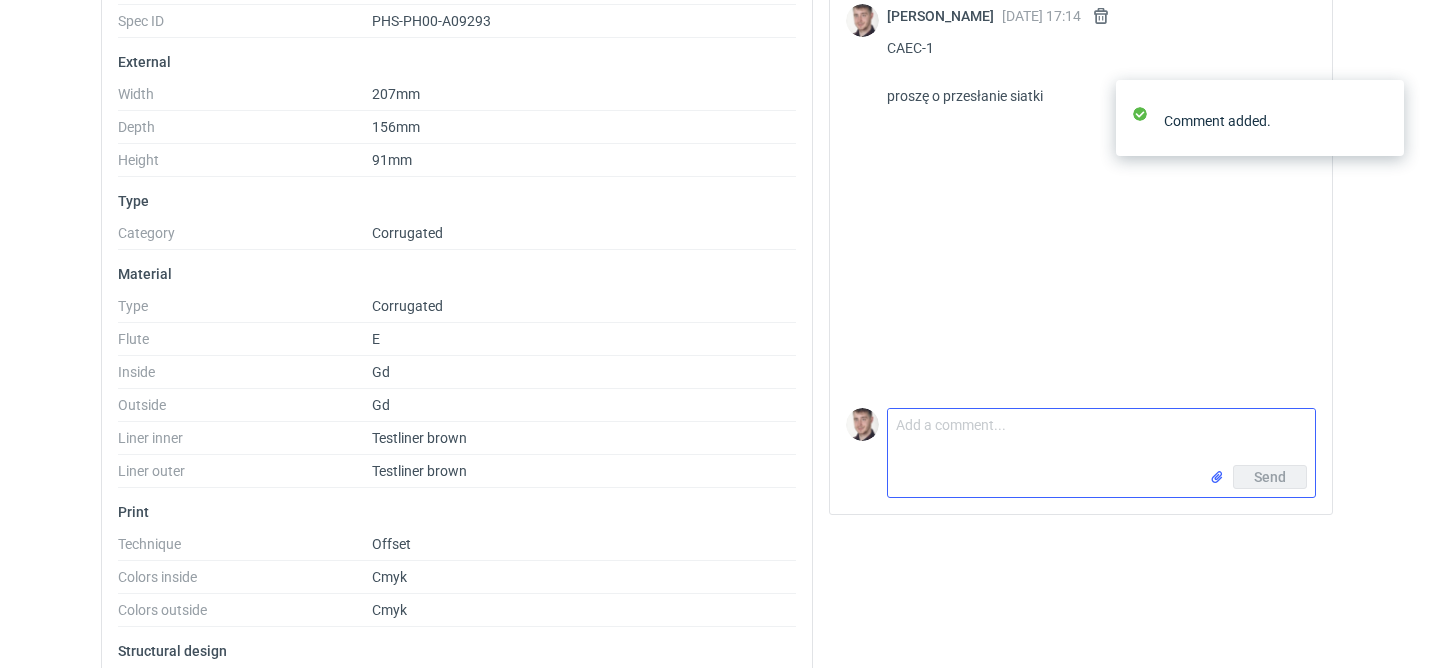 scroll, scrollTop: 306, scrollLeft: 0, axis: vertical 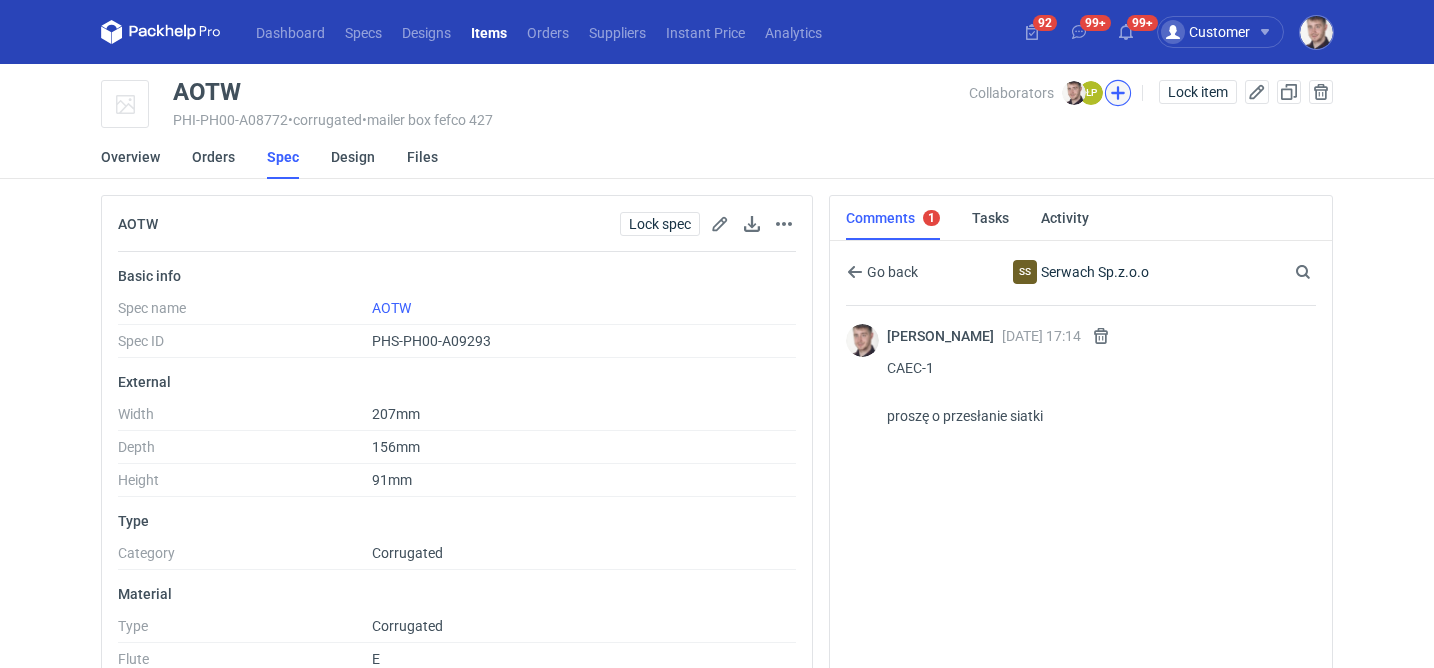 click at bounding box center [1118, 93] 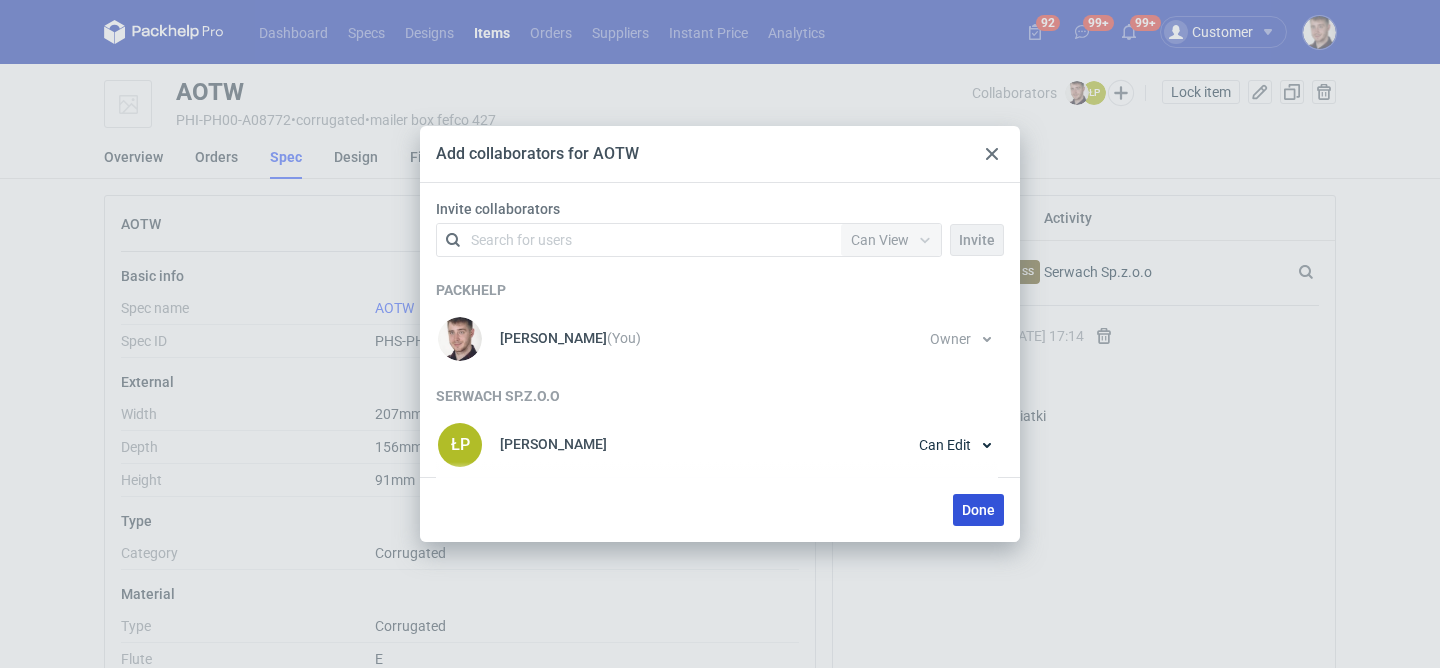 click on "Done" at bounding box center [978, 510] 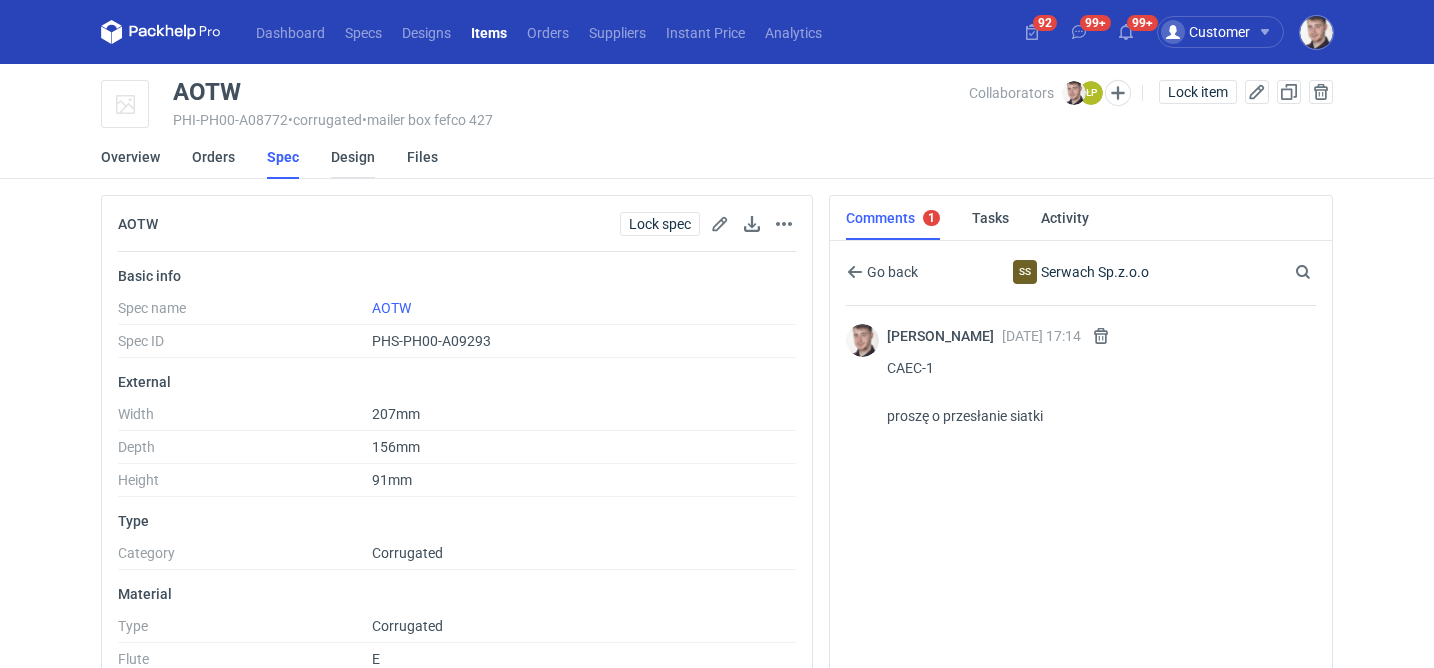 click on "Design" at bounding box center (353, 157) 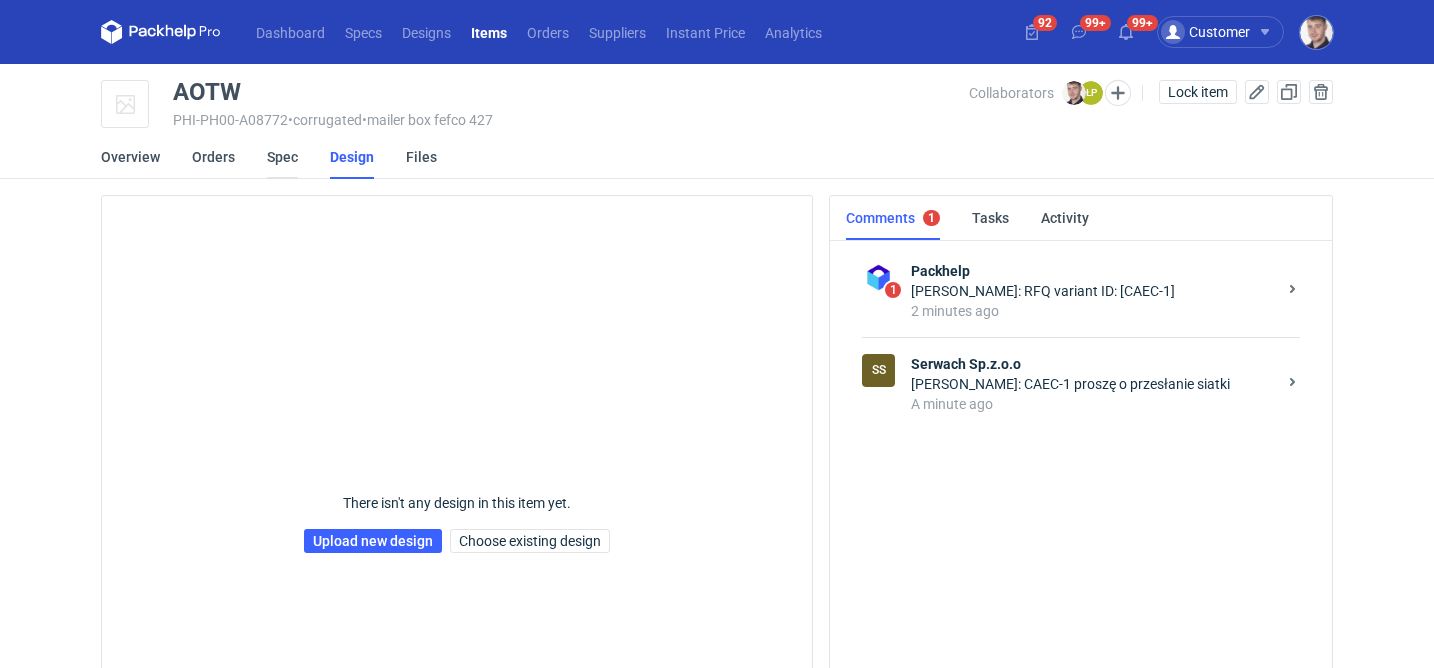 click on "Spec" at bounding box center [282, 157] 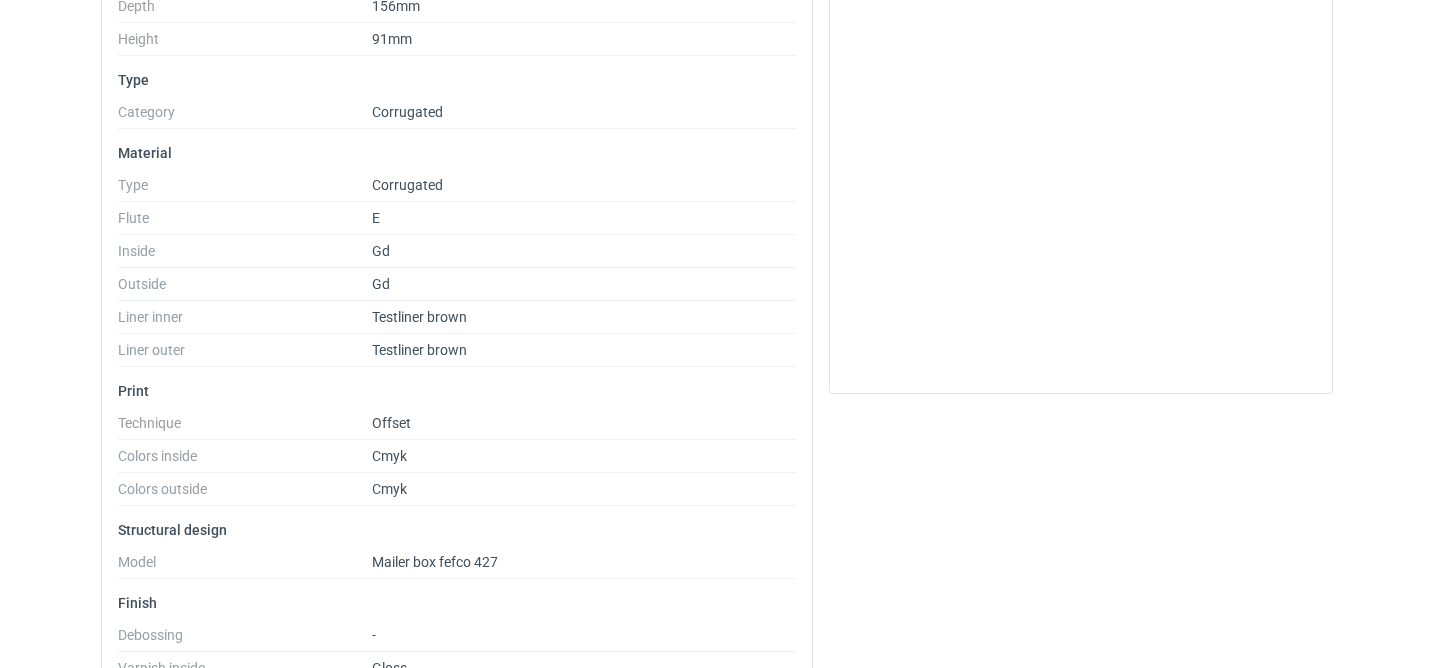 scroll, scrollTop: 596, scrollLeft: 0, axis: vertical 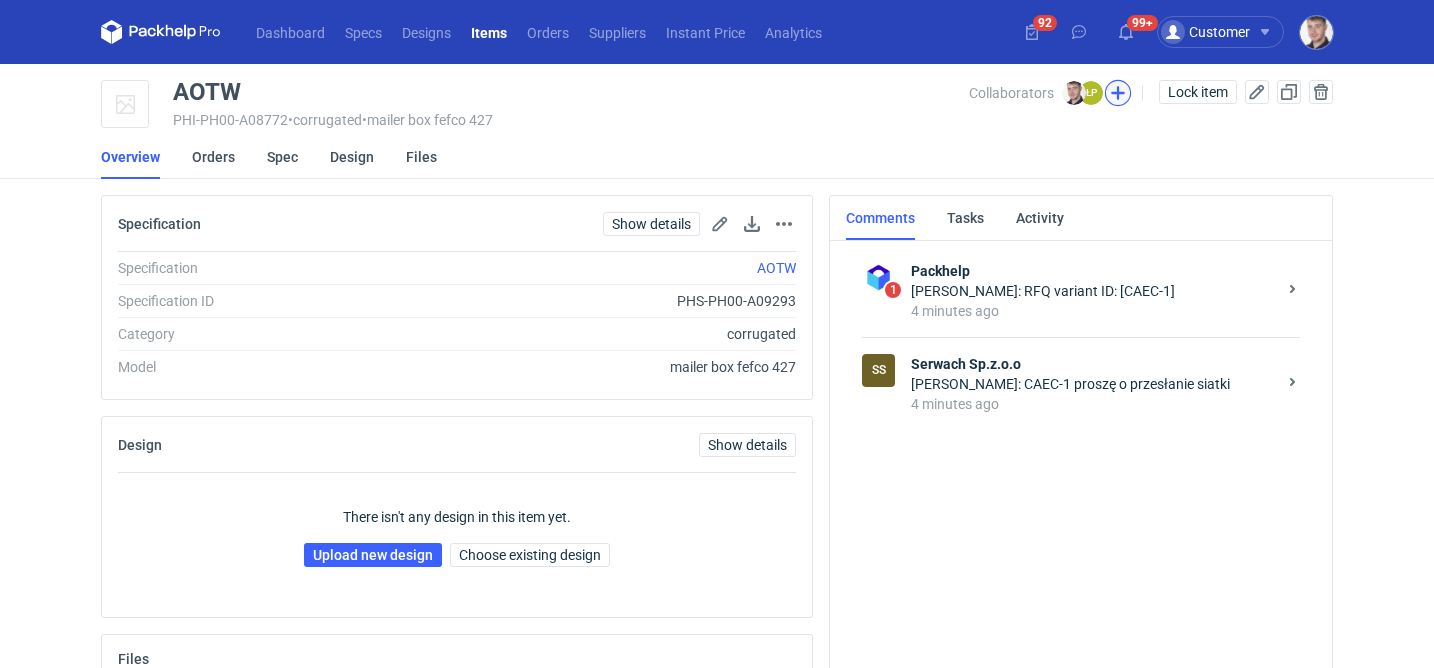 click at bounding box center [1118, 93] 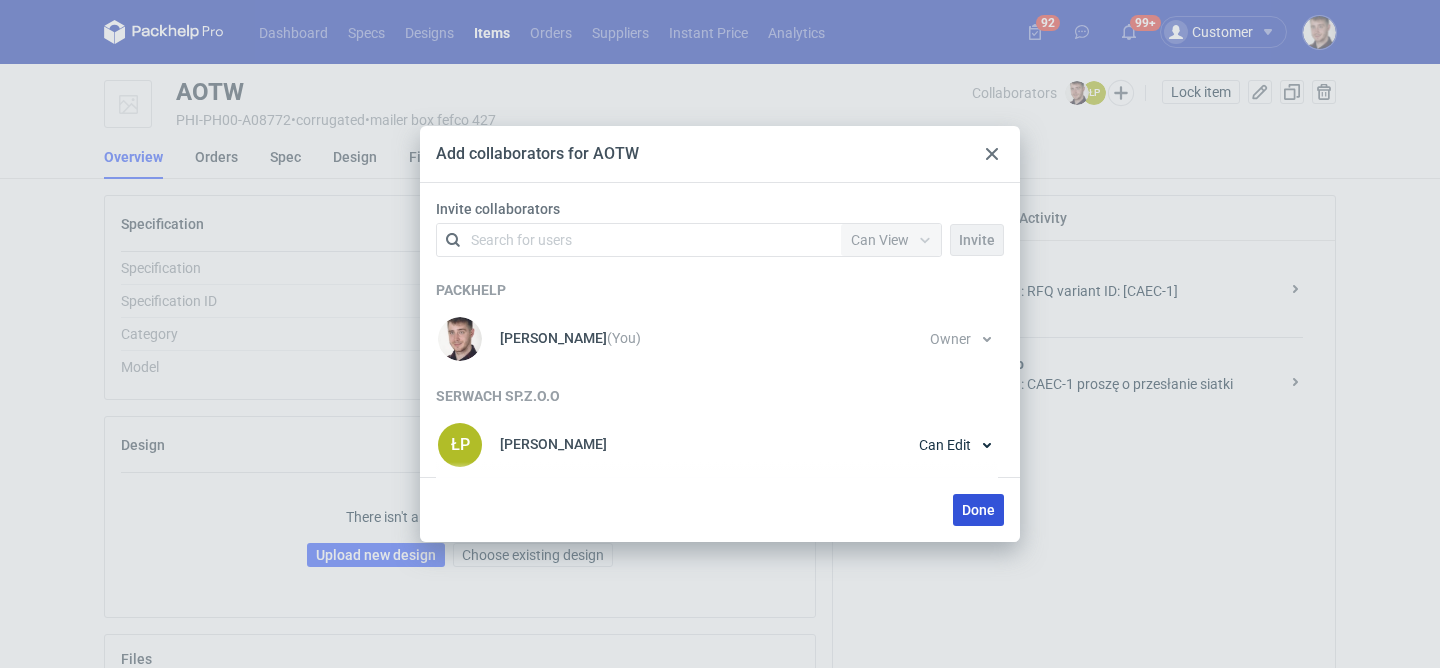 click on "Done" at bounding box center (978, 510) 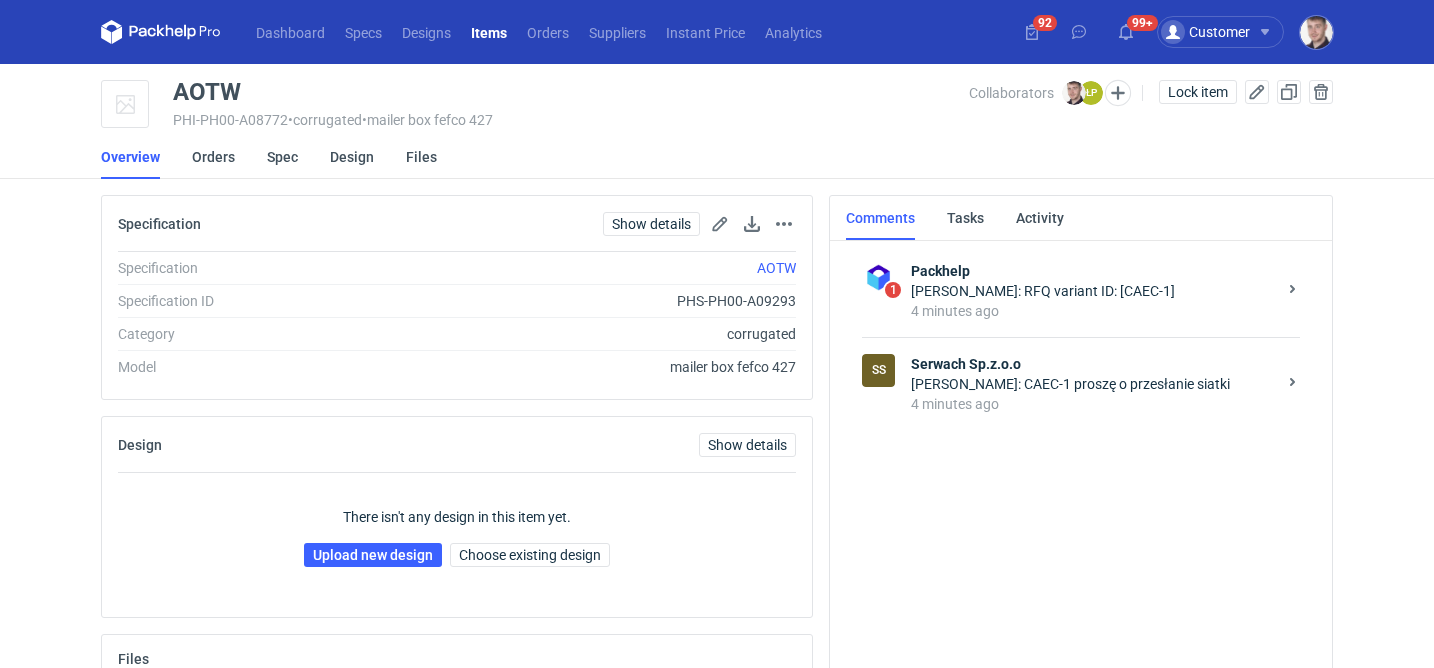 click on "[PERSON_NAME]: CAEC-1
proszę o przesłanie siatki" at bounding box center [1093, 384] 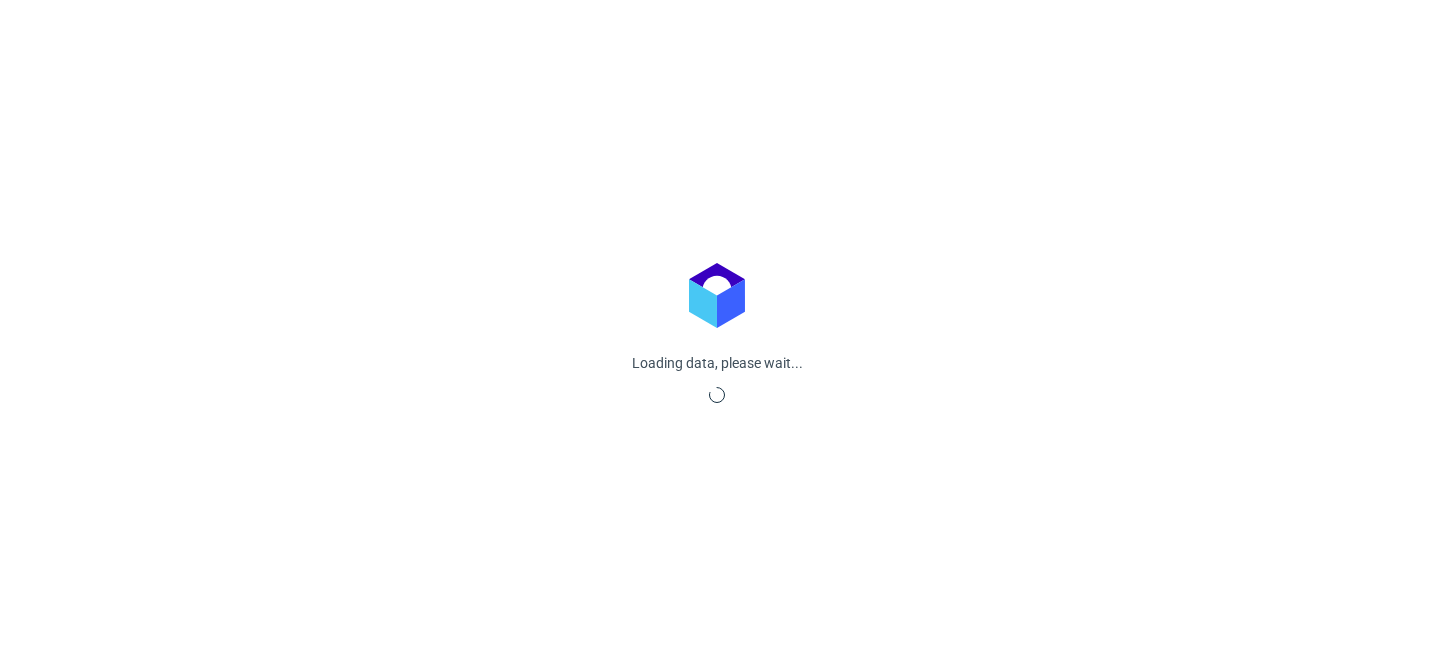 scroll, scrollTop: 0, scrollLeft: 0, axis: both 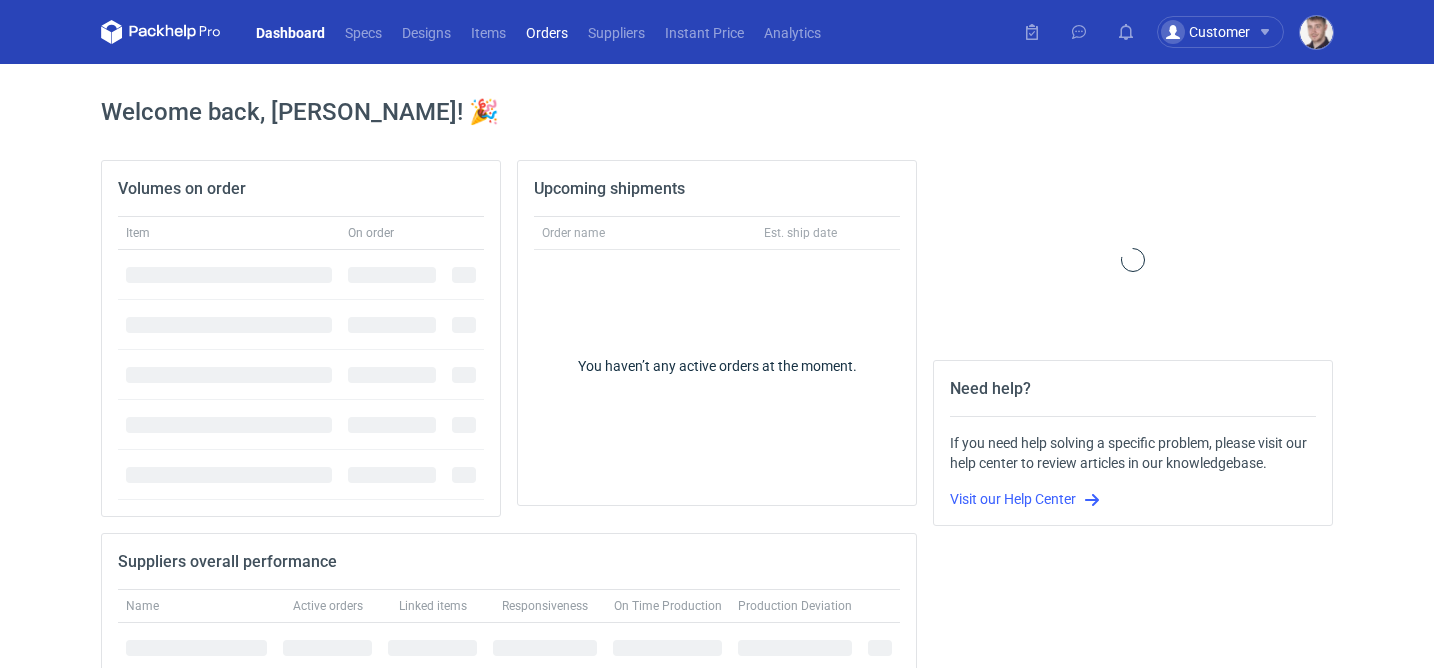 click on "Orders" at bounding box center [547, 32] 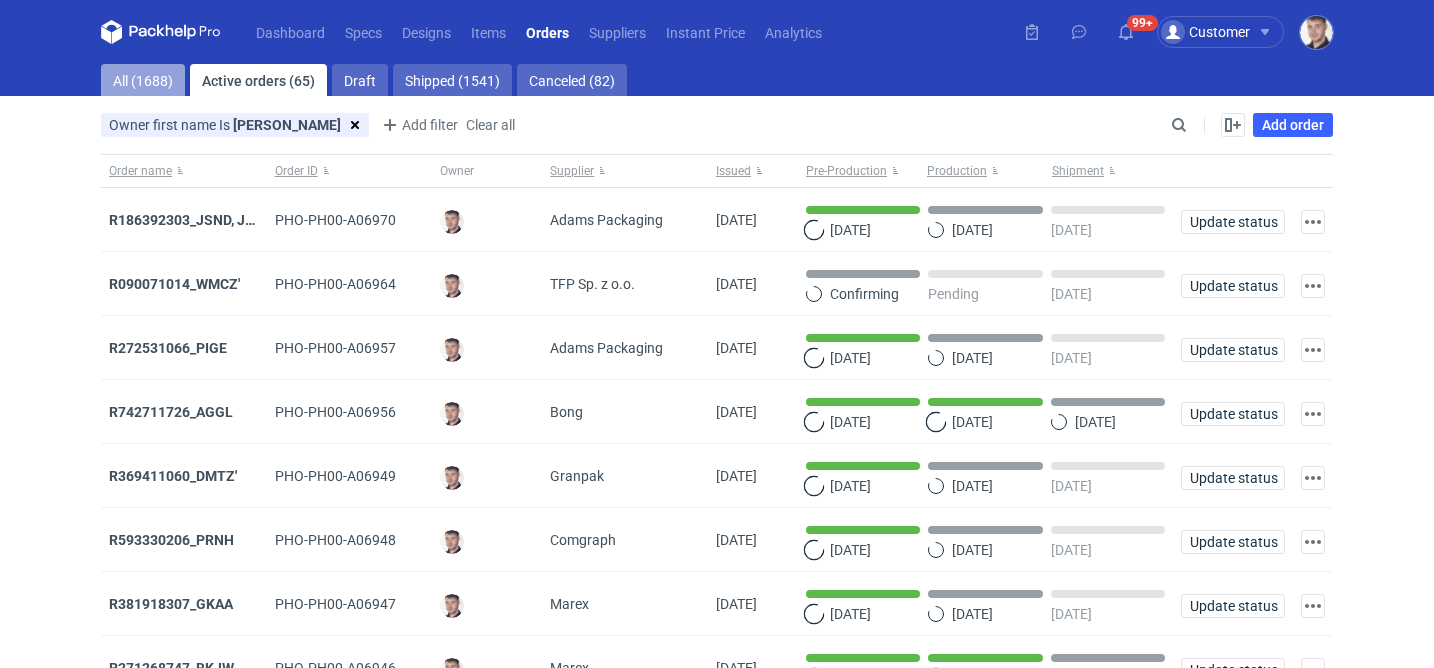 click on "All (1688)" at bounding box center [143, 80] 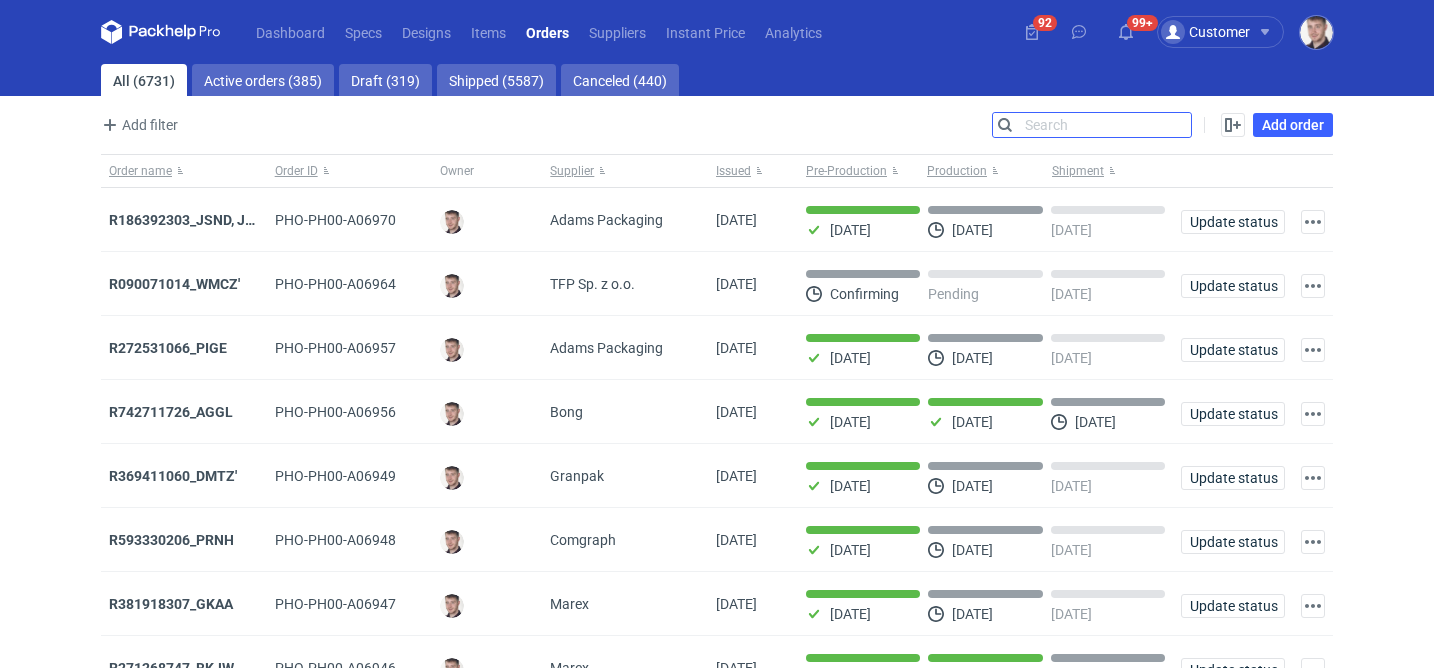click on "Search" at bounding box center (1092, 125) 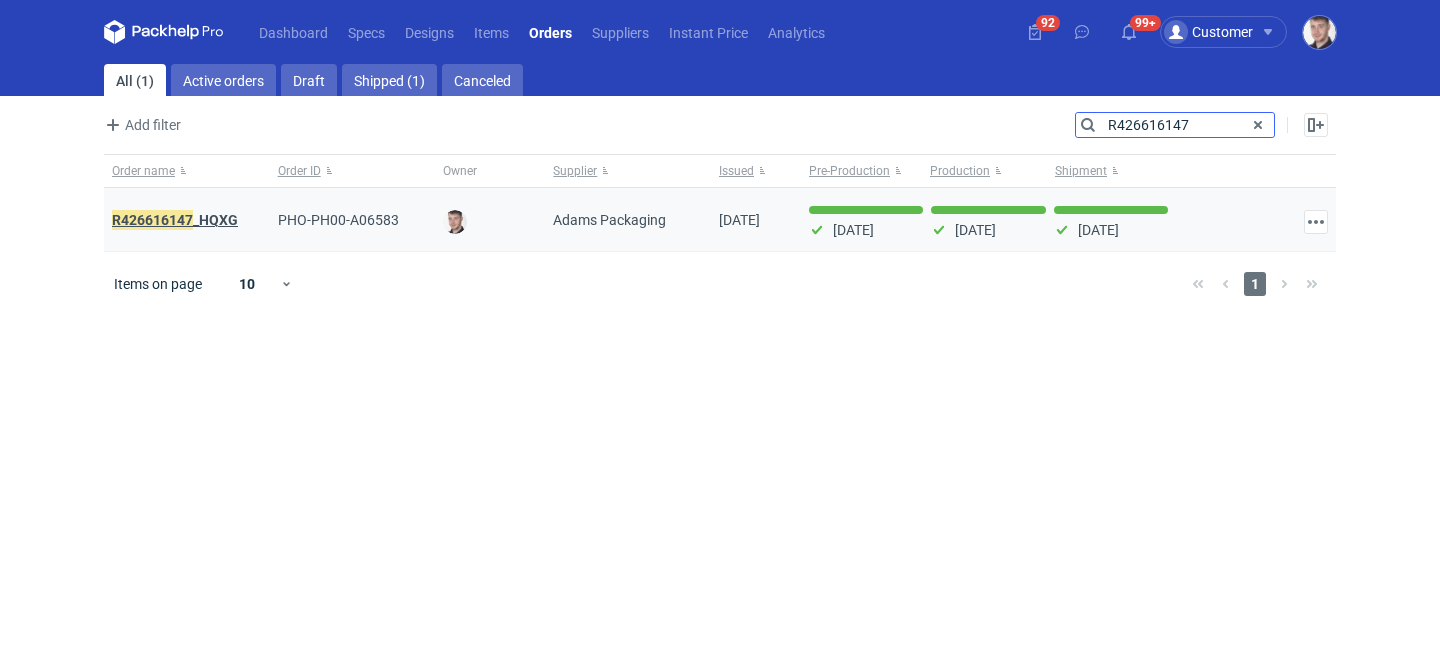 type on "R426616147" 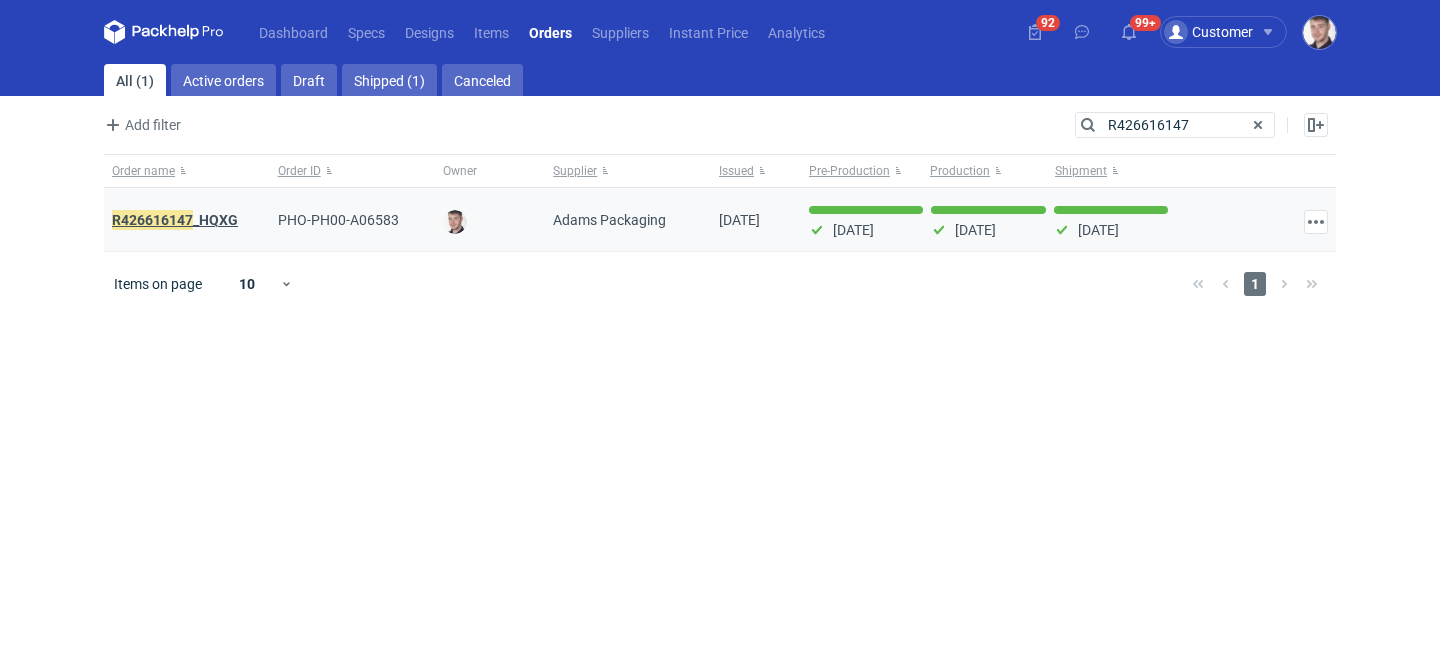 click on "R426616147 _HQXG" at bounding box center [175, 220] 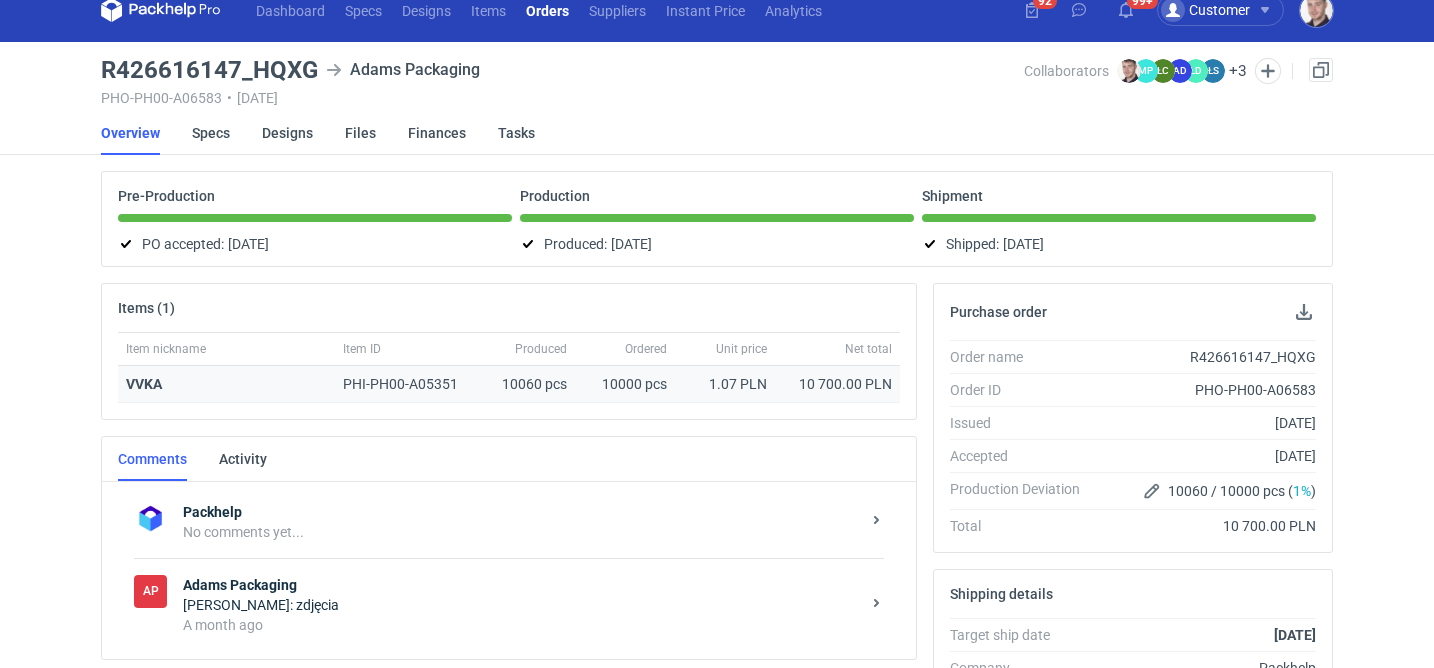 scroll, scrollTop: 26, scrollLeft: 0, axis: vertical 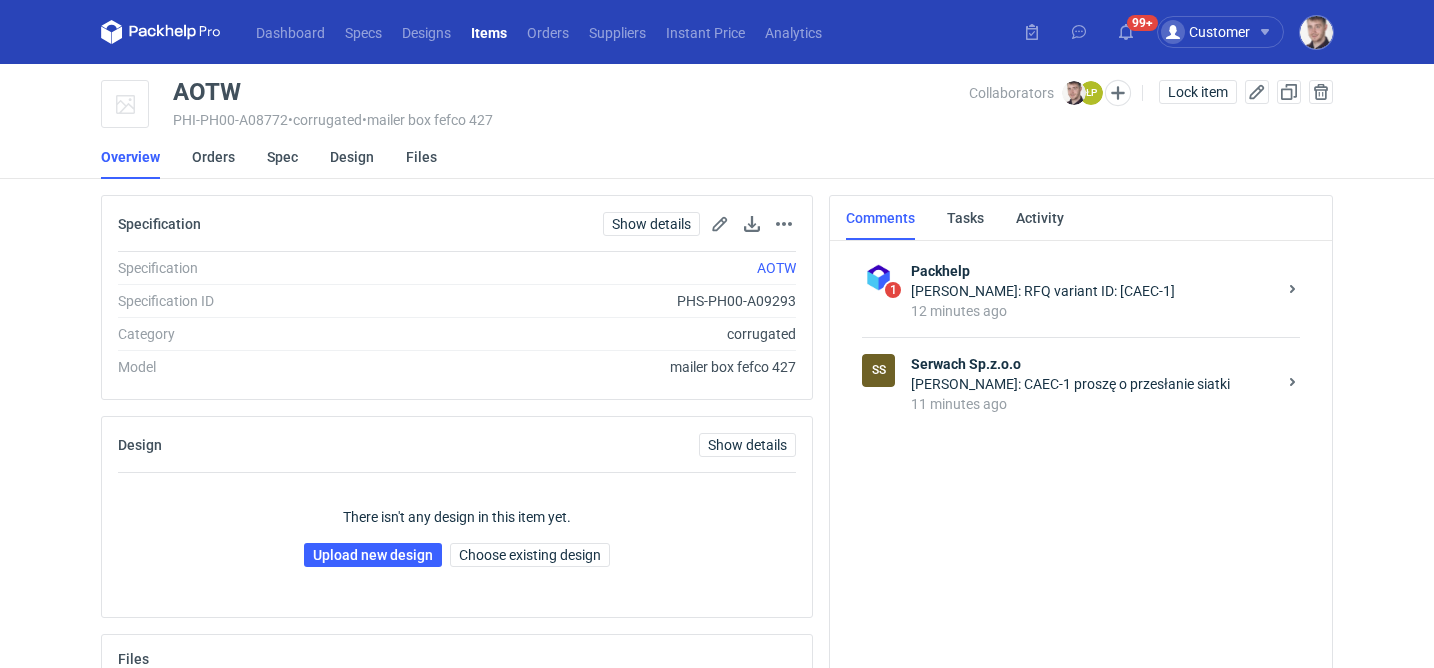 click on "Maciej Sikora: CAEC-1
proszę o przesłanie siatki" at bounding box center (1093, 384) 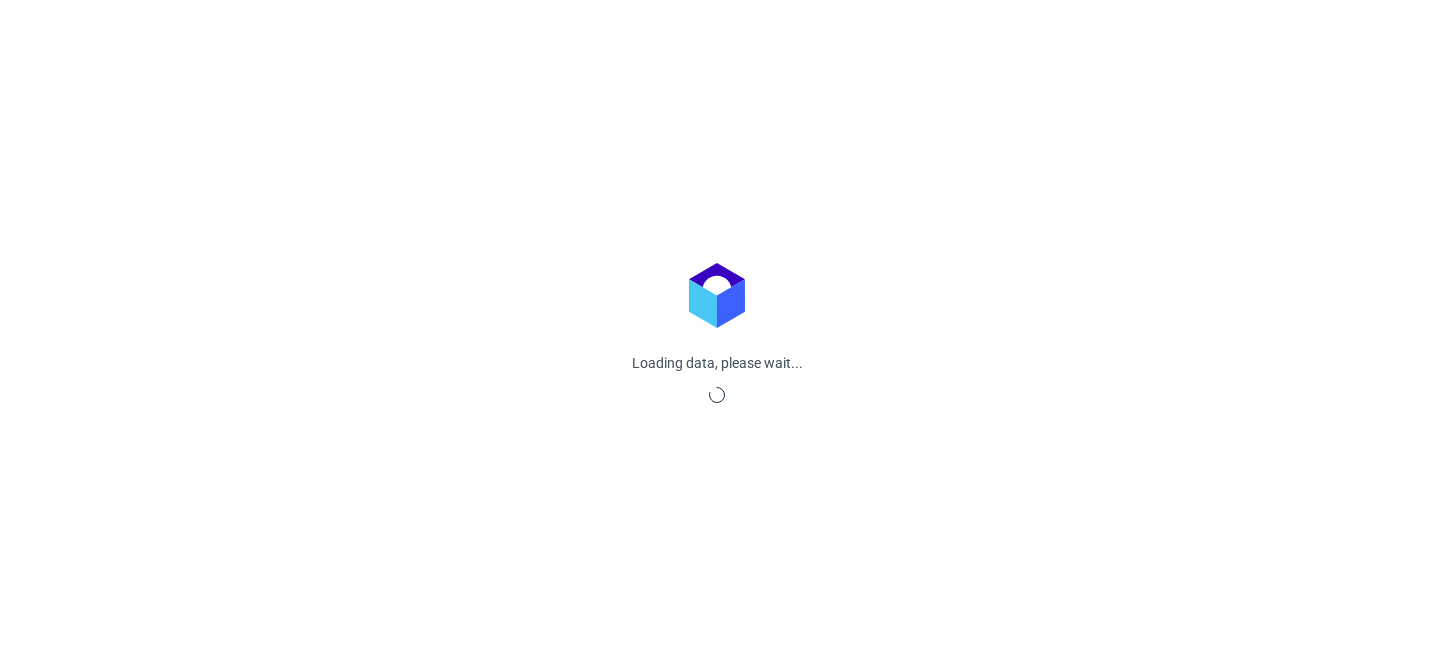 scroll, scrollTop: 0, scrollLeft: 0, axis: both 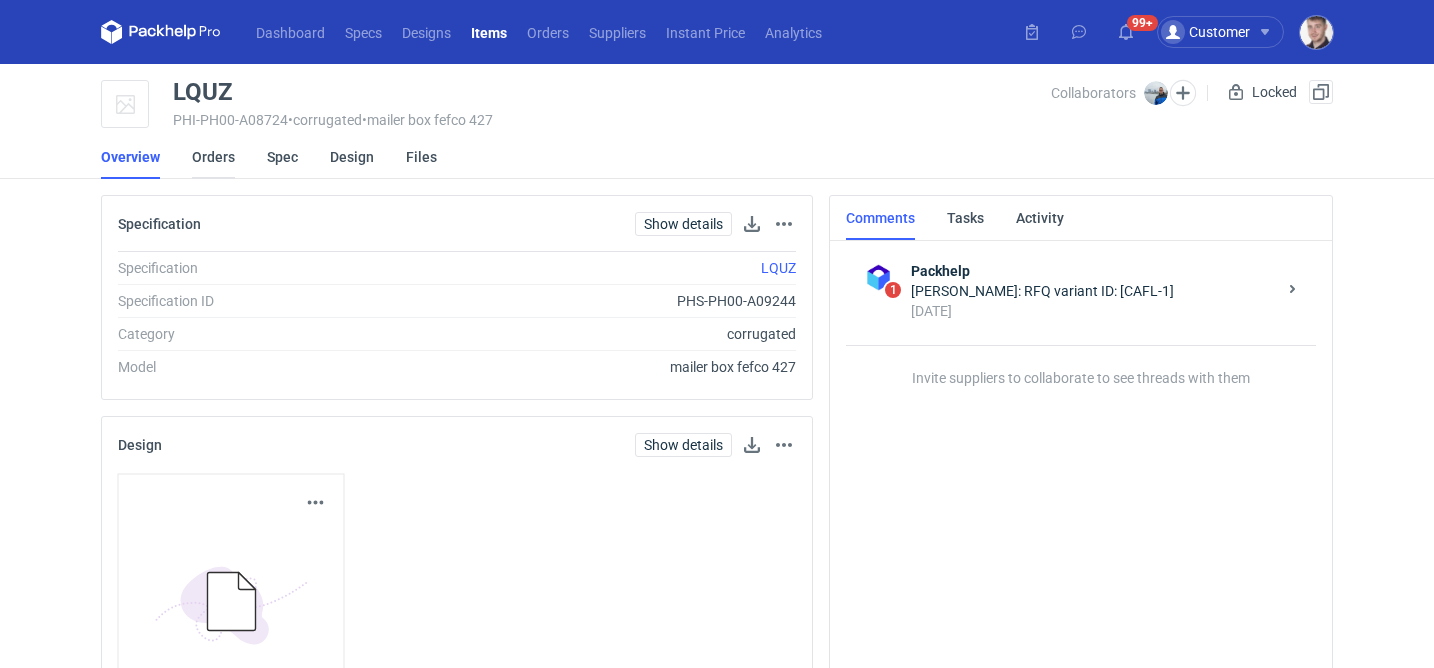 click on "Orders" at bounding box center [213, 157] 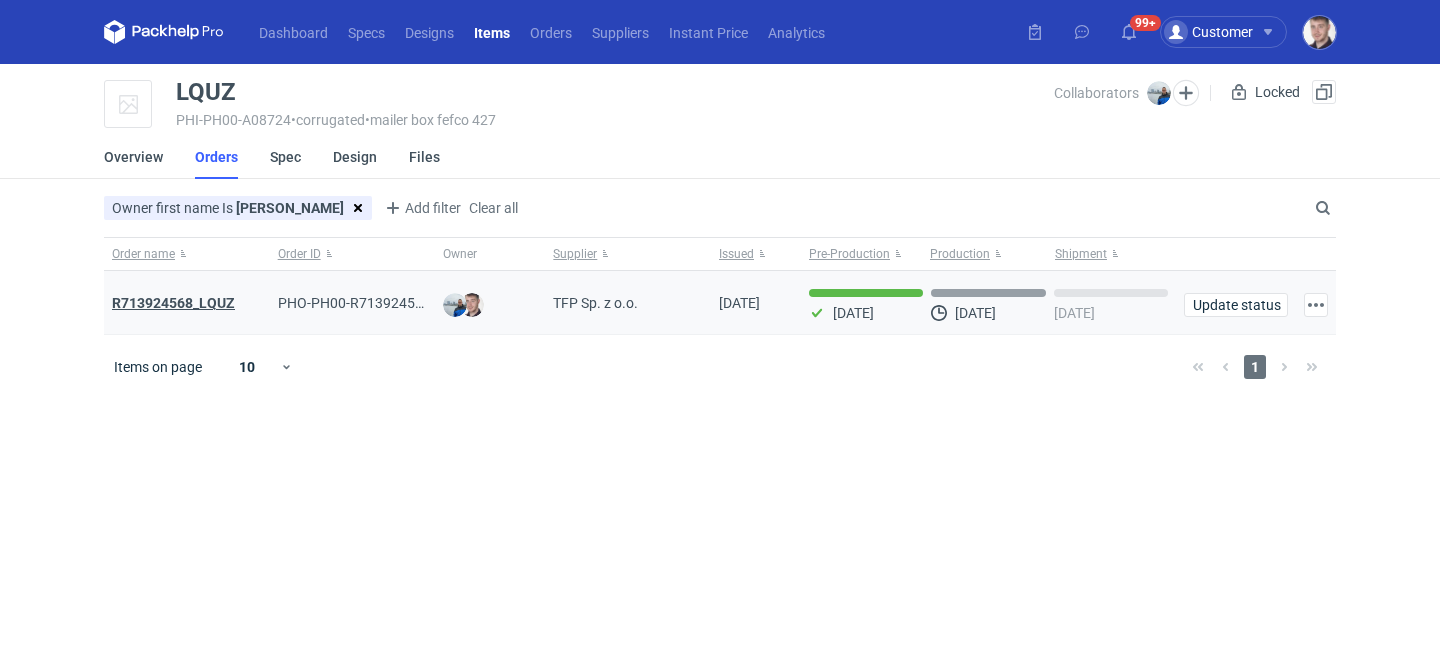 click on "R713924568_LQUZ" at bounding box center [173, 303] 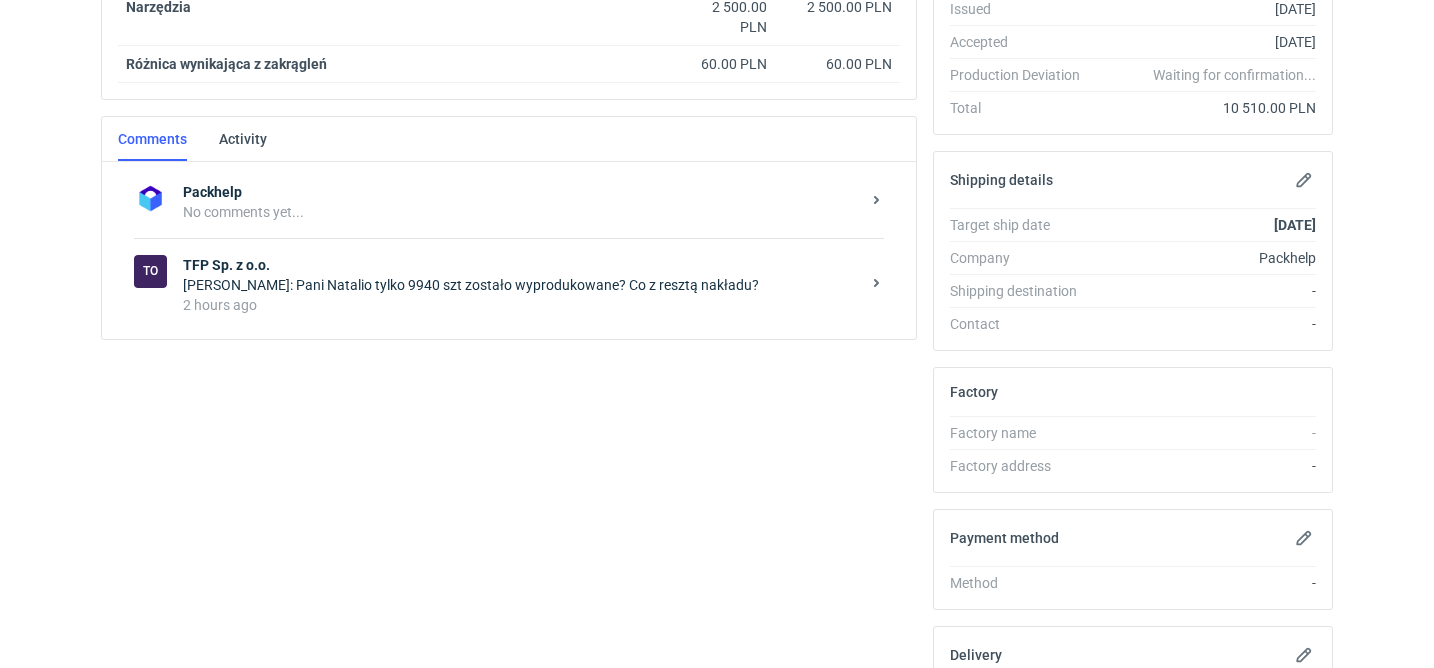 click on "TFP Sp. z o.o." at bounding box center (521, 265) 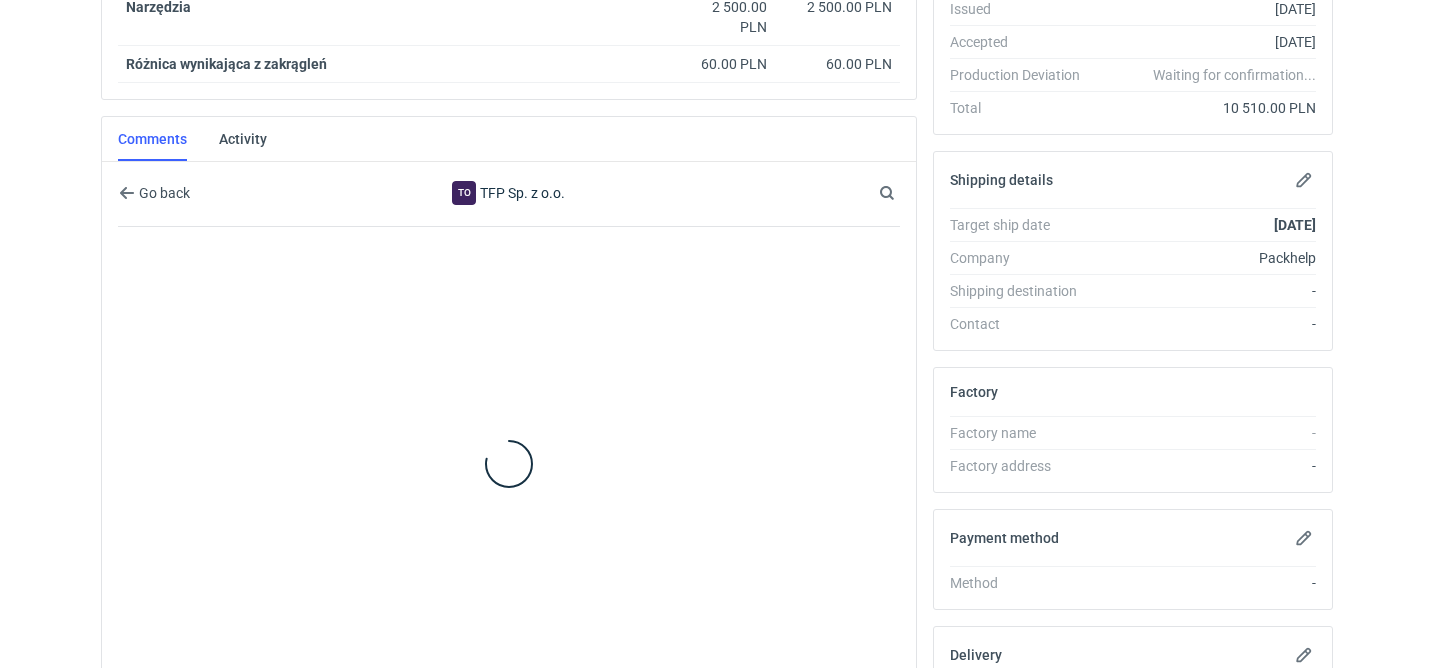scroll, scrollTop: 469, scrollLeft: 0, axis: vertical 